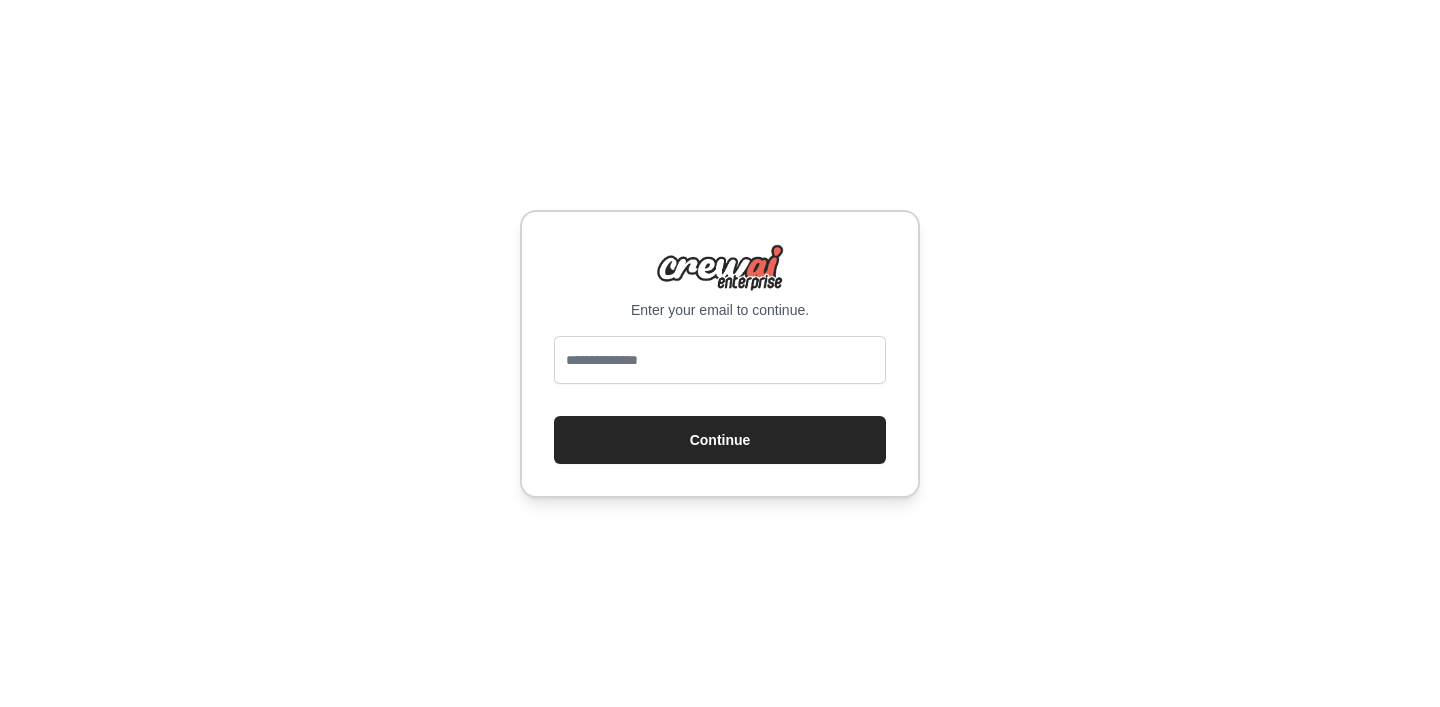 scroll, scrollTop: 0, scrollLeft: 0, axis: both 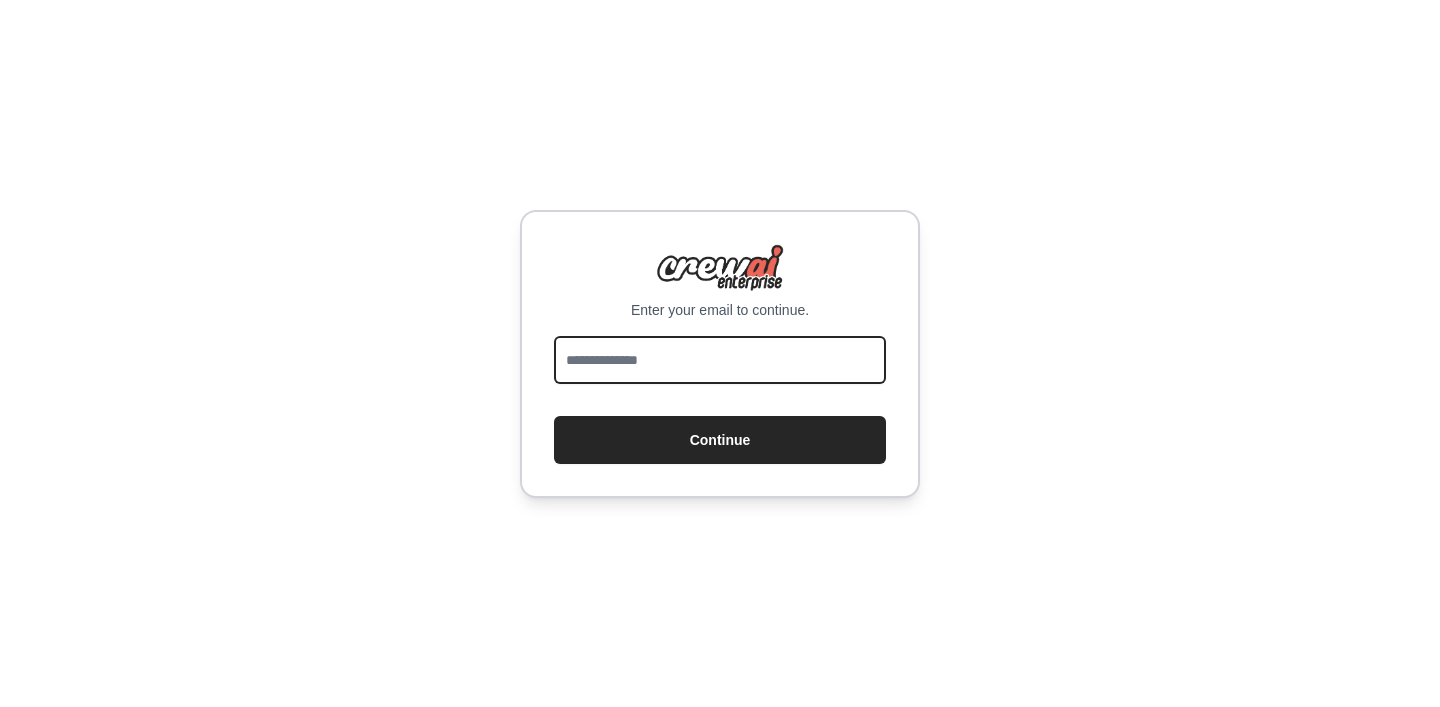 click at bounding box center [720, 360] 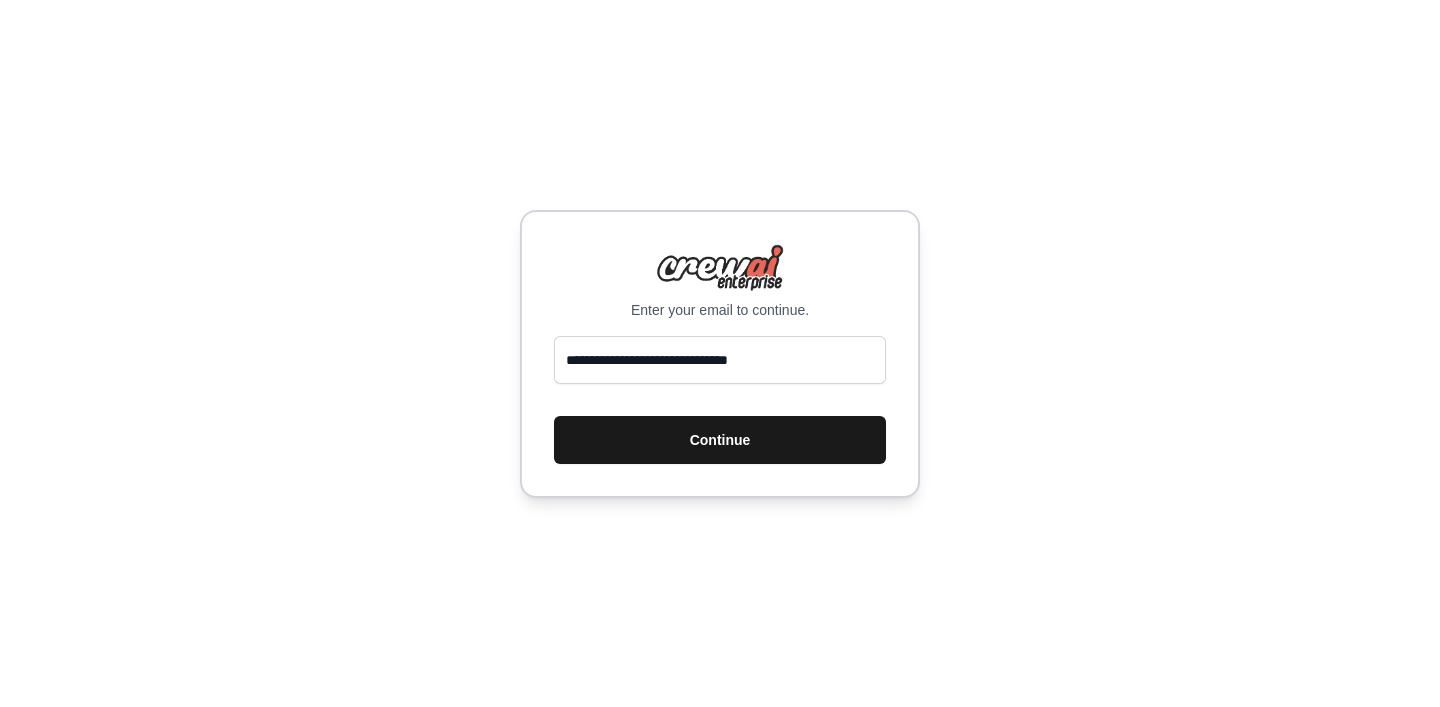 click on "Continue" at bounding box center [720, 440] 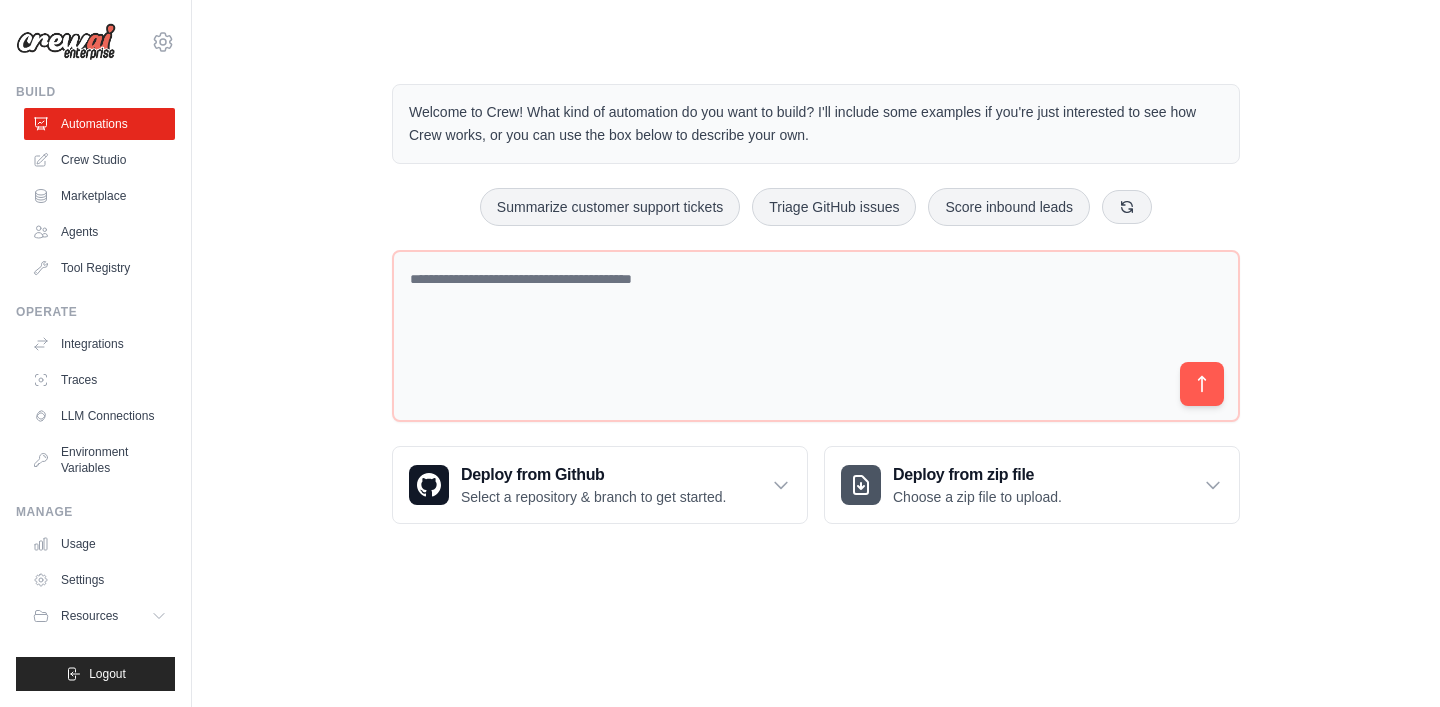scroll, scrollTop: 0, scrollLeft: 0, axis: both 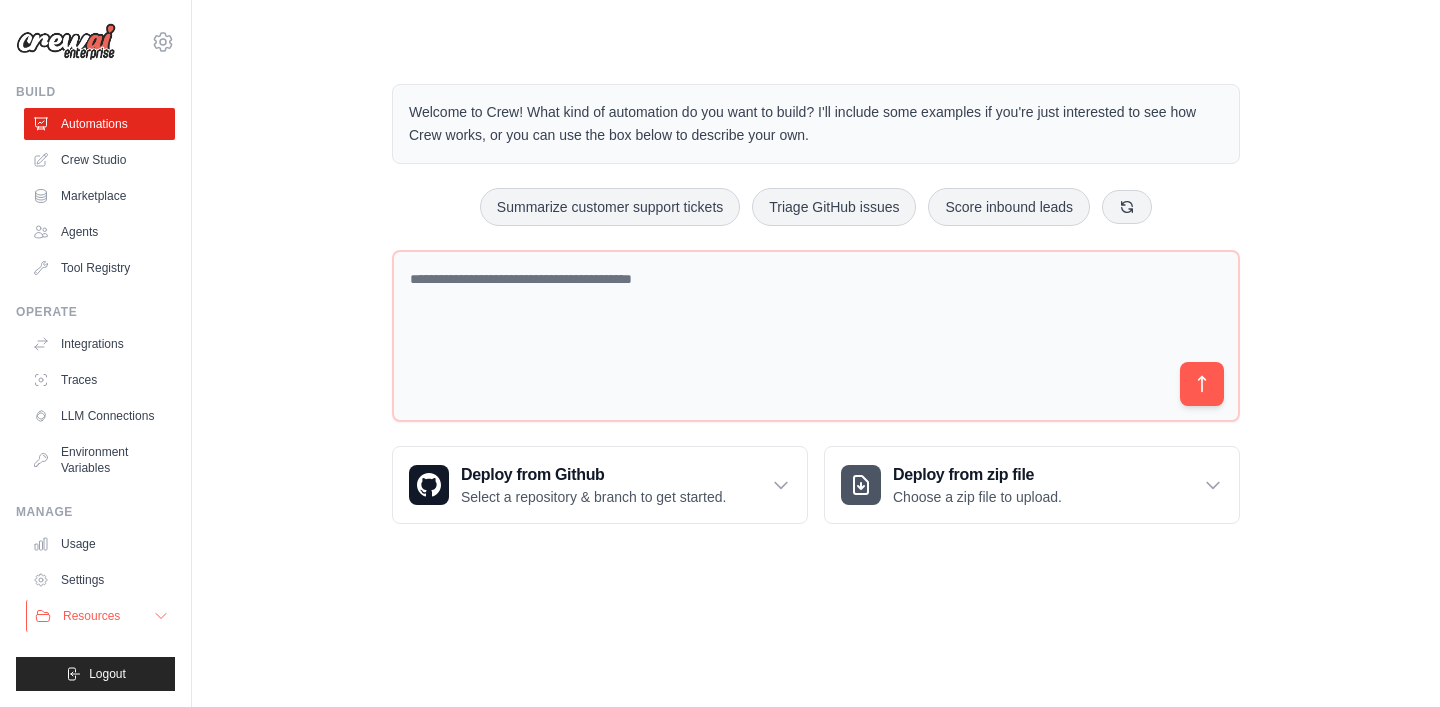 click 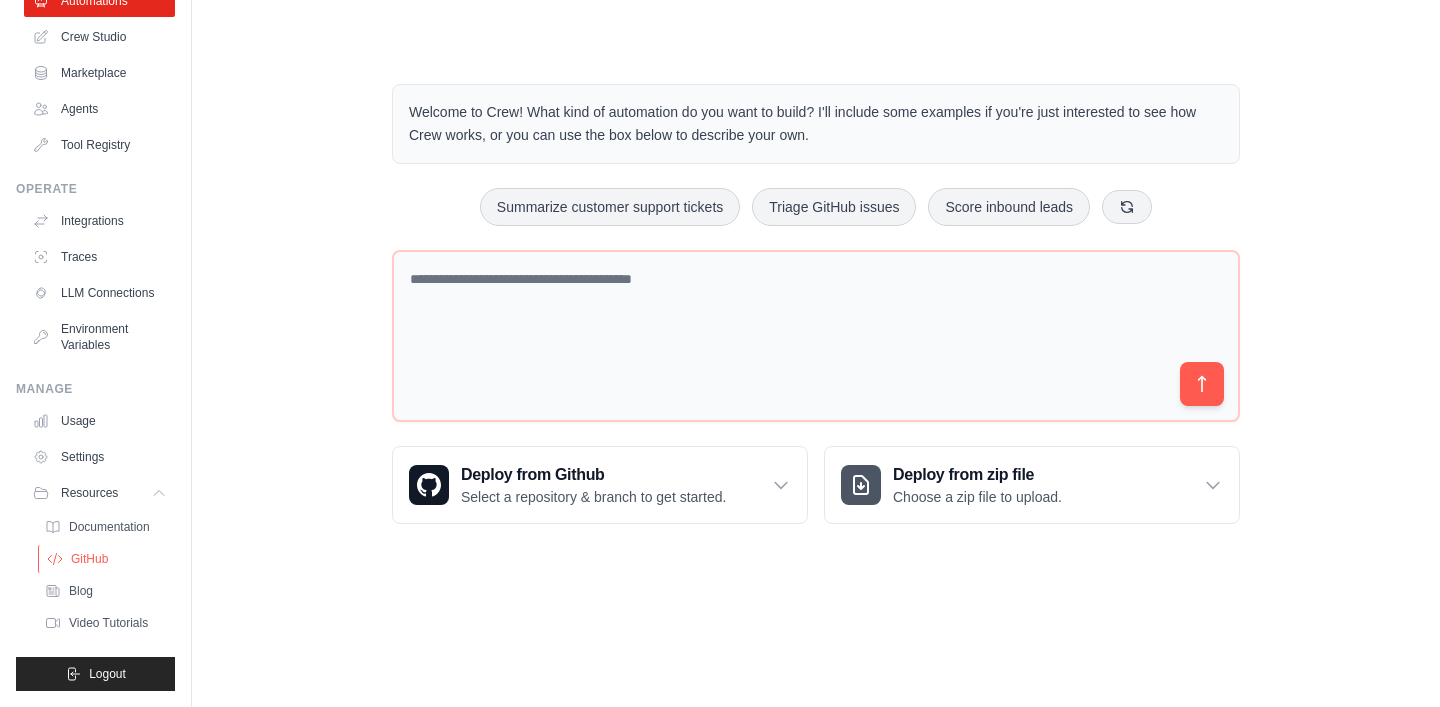 scroll, scrollTop: 0, scrollLeft: 0, axis: both 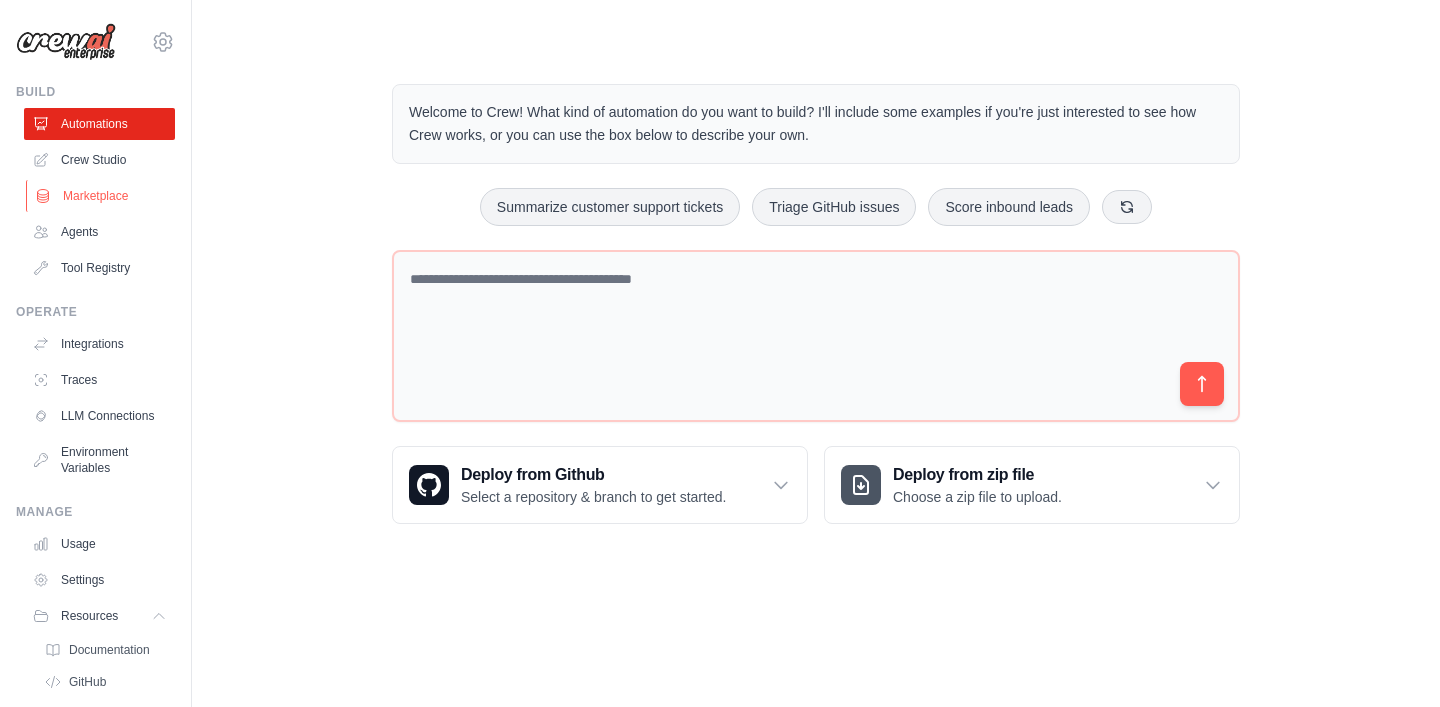 click on "Marketplace" at bounding box center (101, 196) 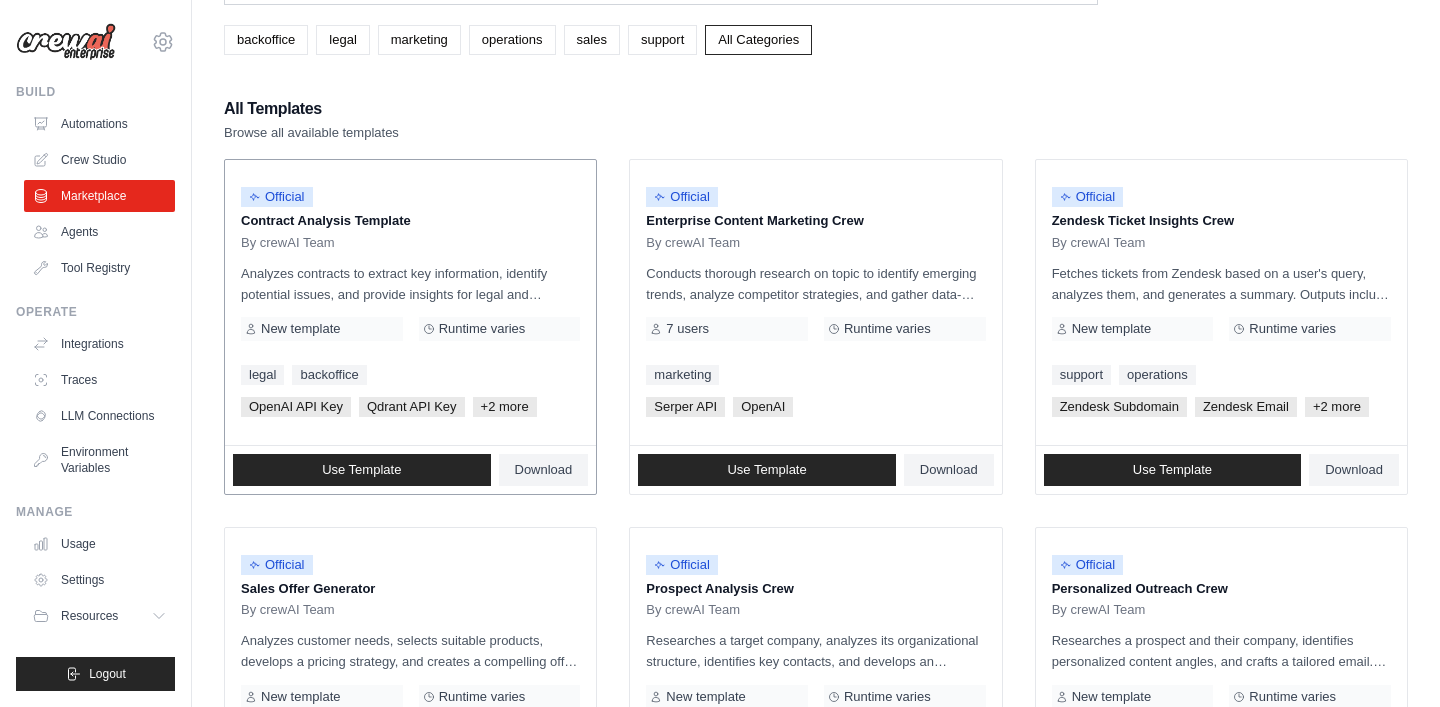 scroll, scrollTop: 0, scrollLeft: 0, axis: both 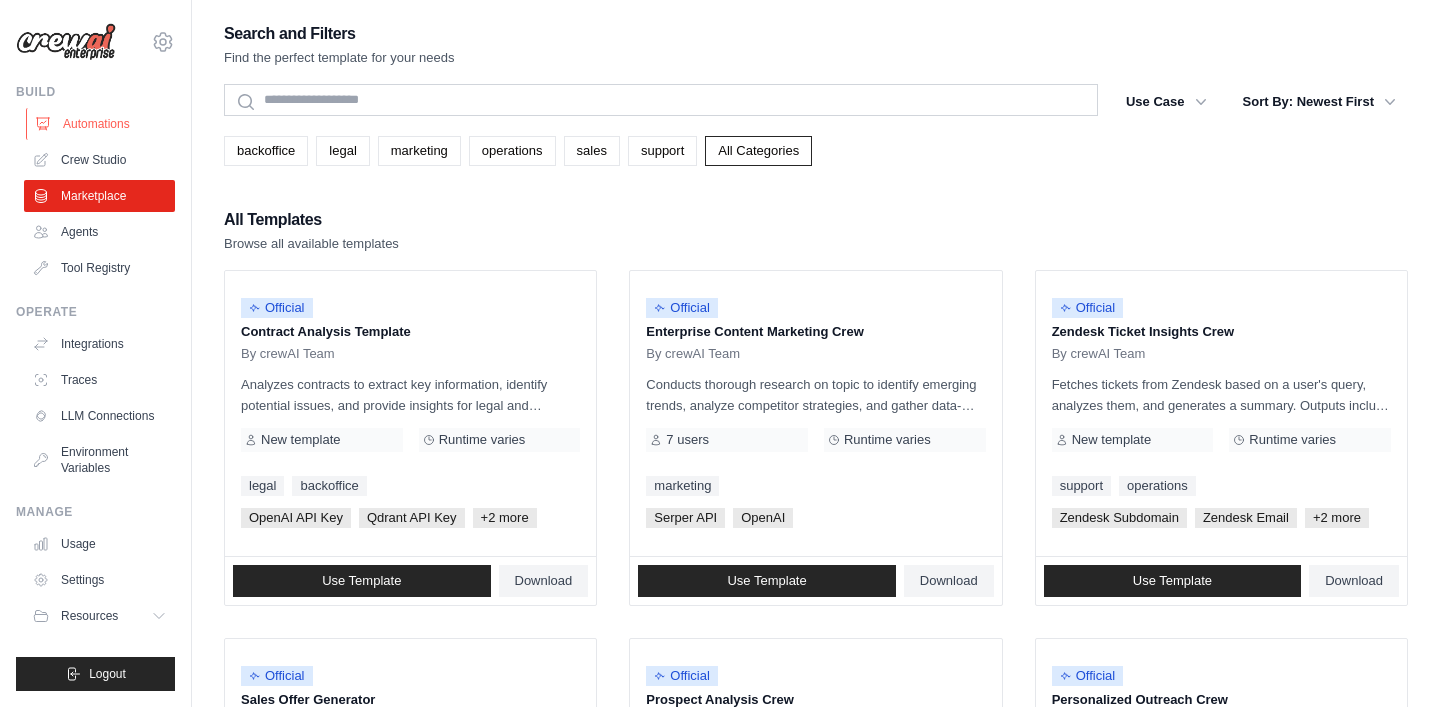 click on "Automations" at bounding box center [101, 124] 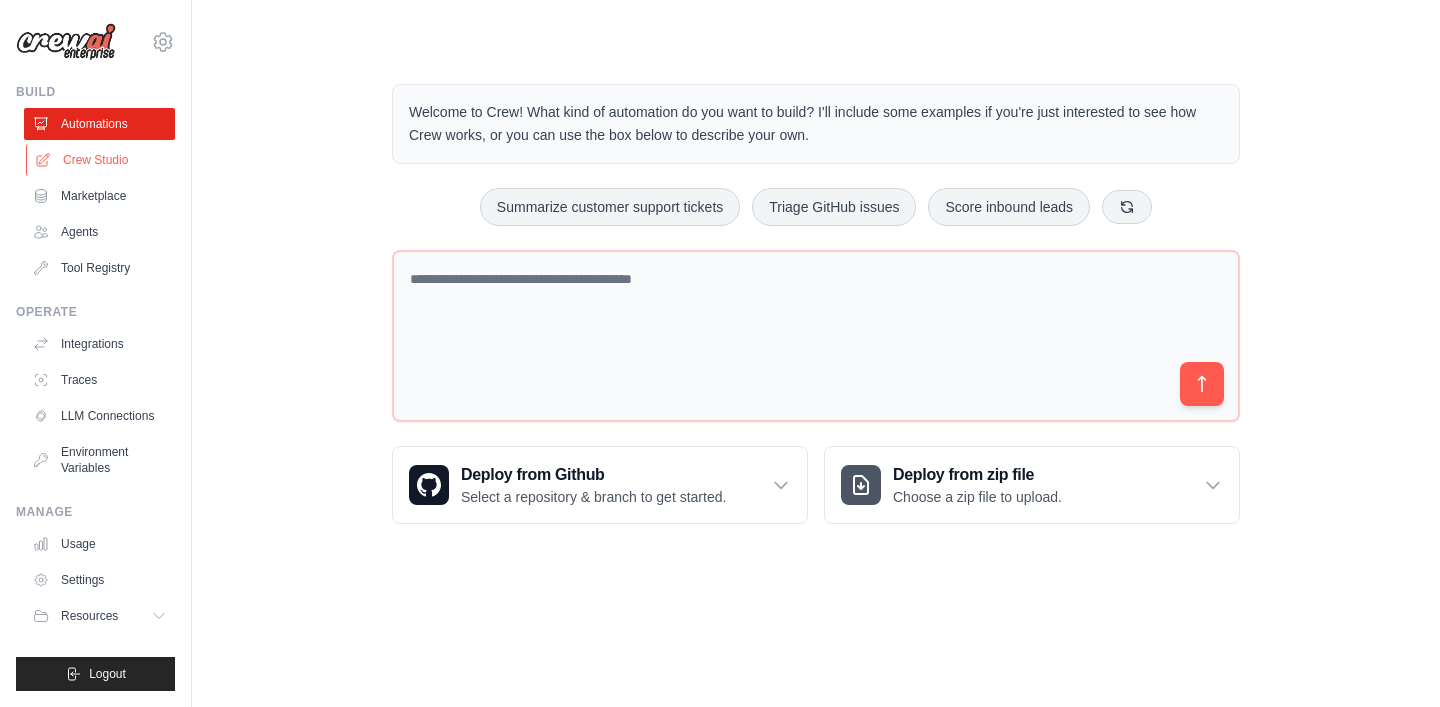 click on "Crew Studio" at bounding box center [101, 160] 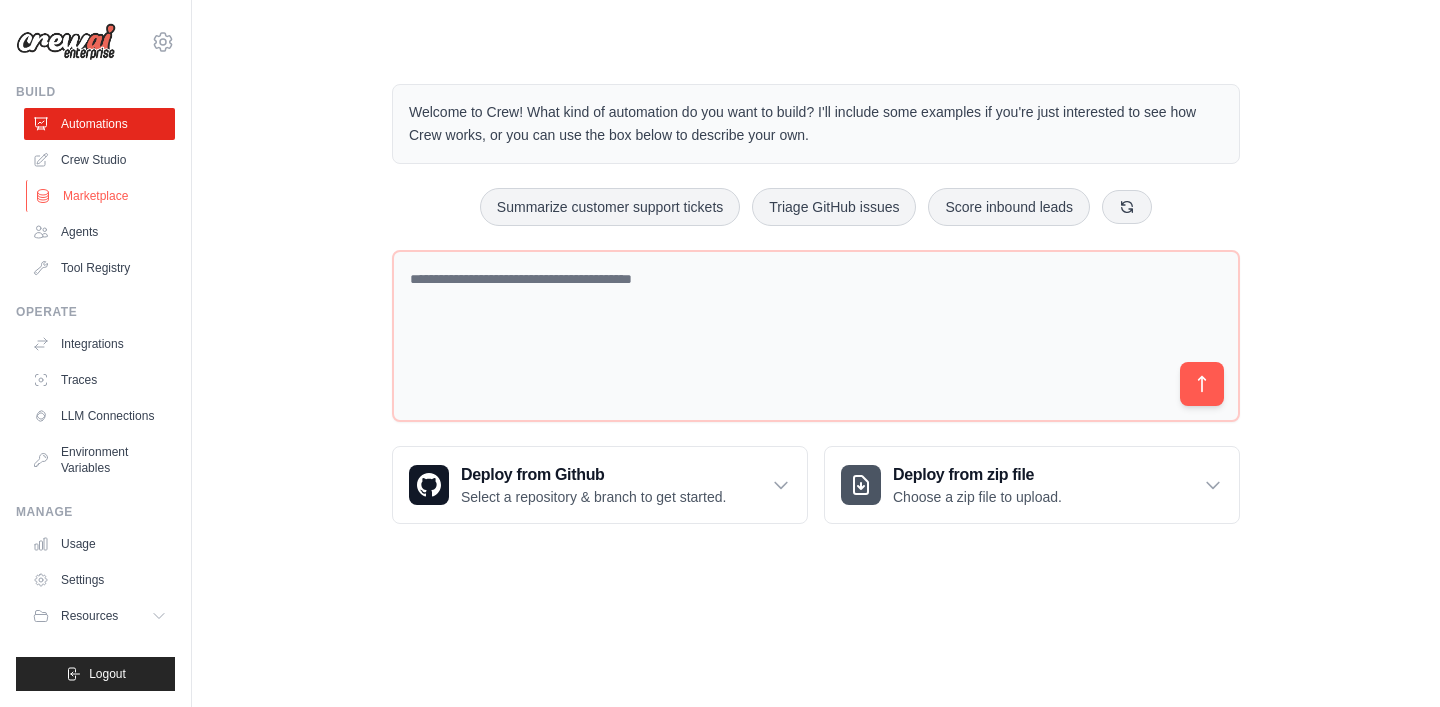 click on "Marketplace" at bounding box center (101, 196) 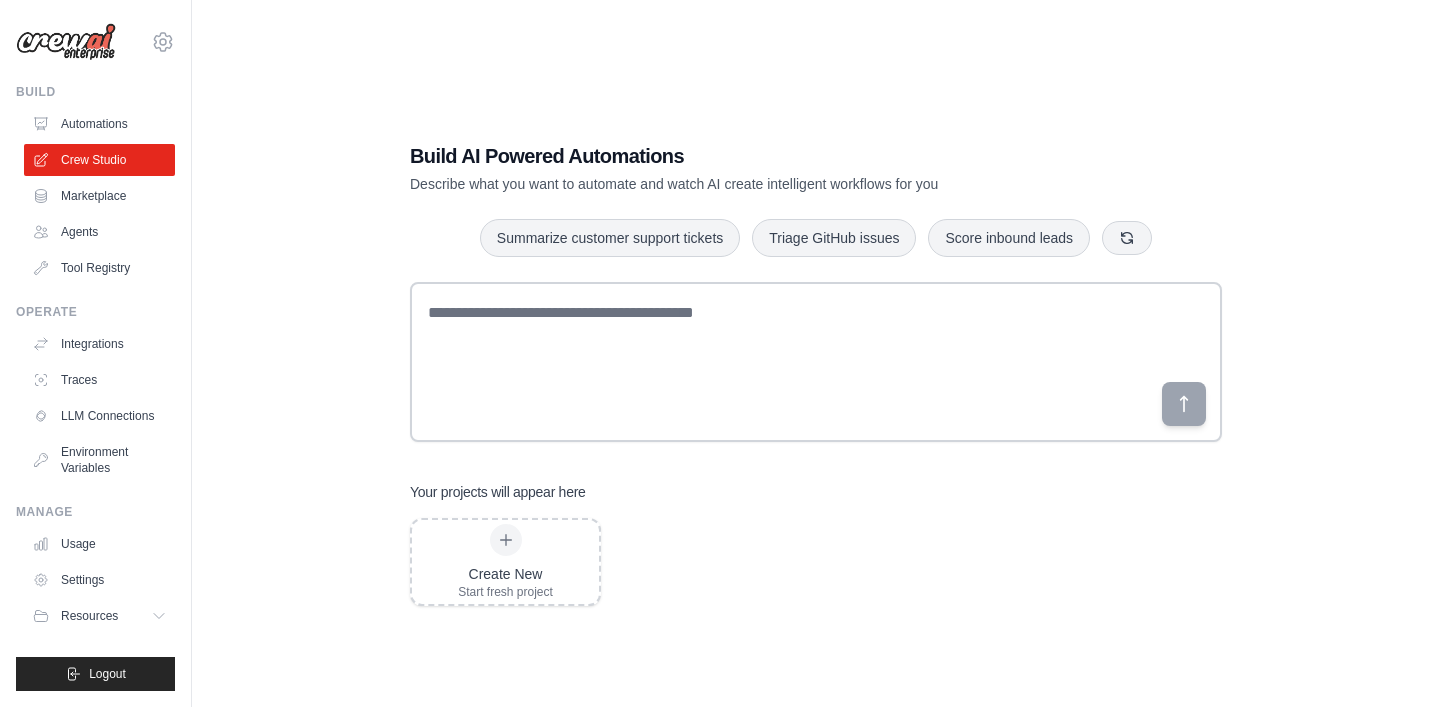 scroll, scrollTop: 0, scrollLeft: 0, axis: both 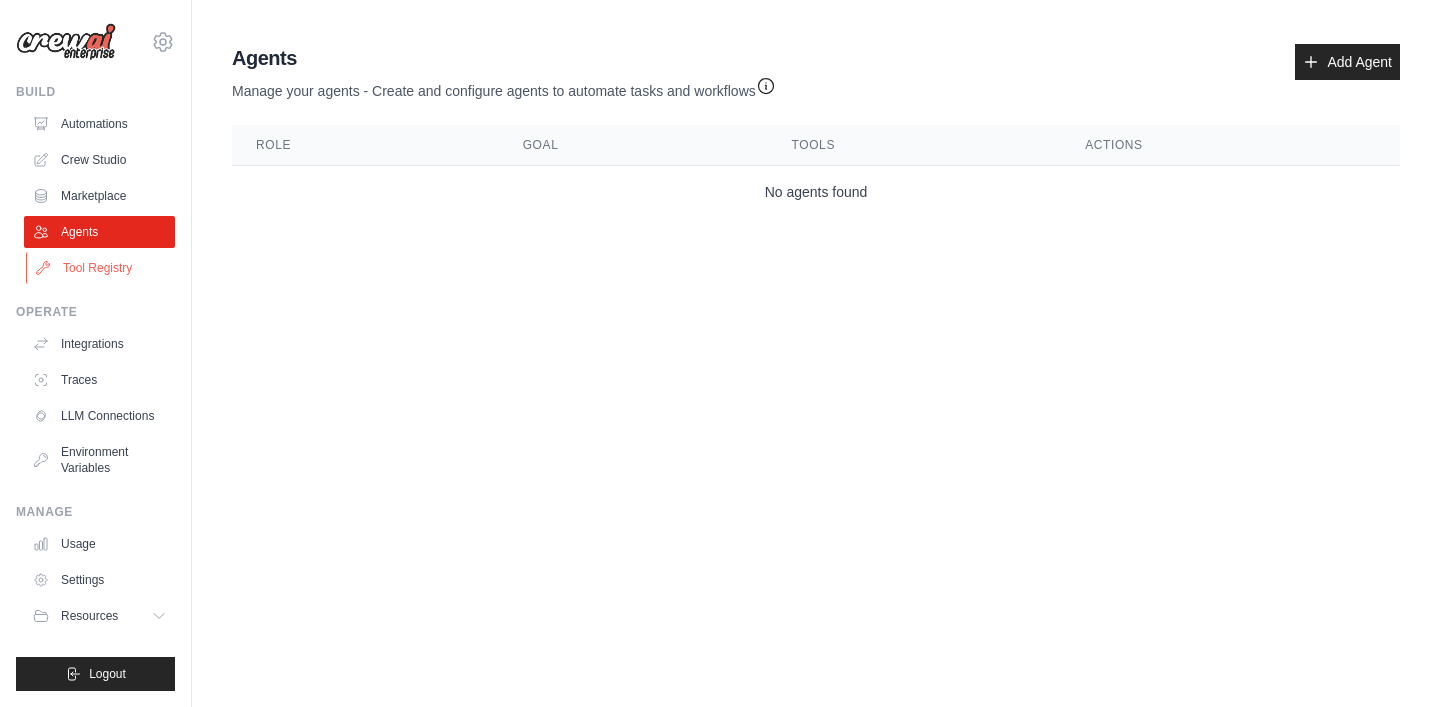 click on "Tool Registry" at bounding box center (101, 268) 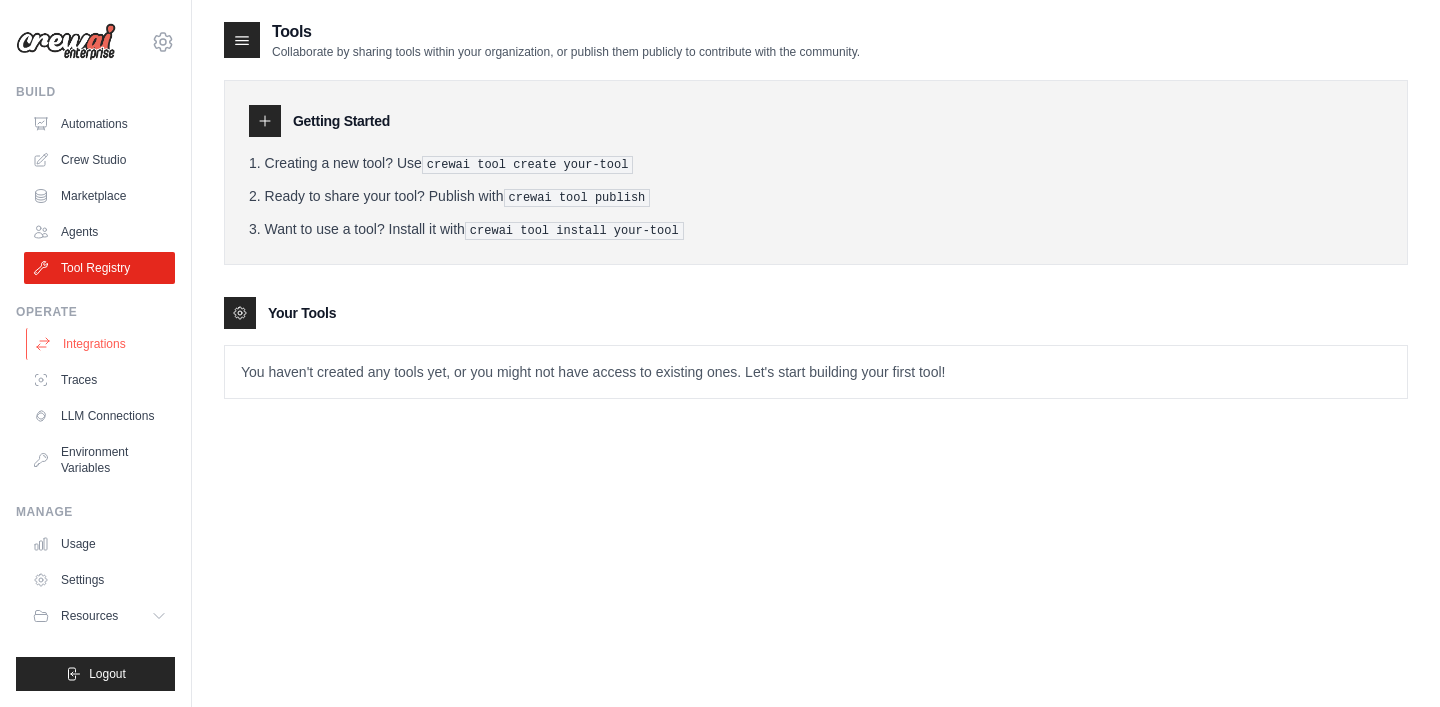 click on "Integrations" at bounding box center [101, 344] 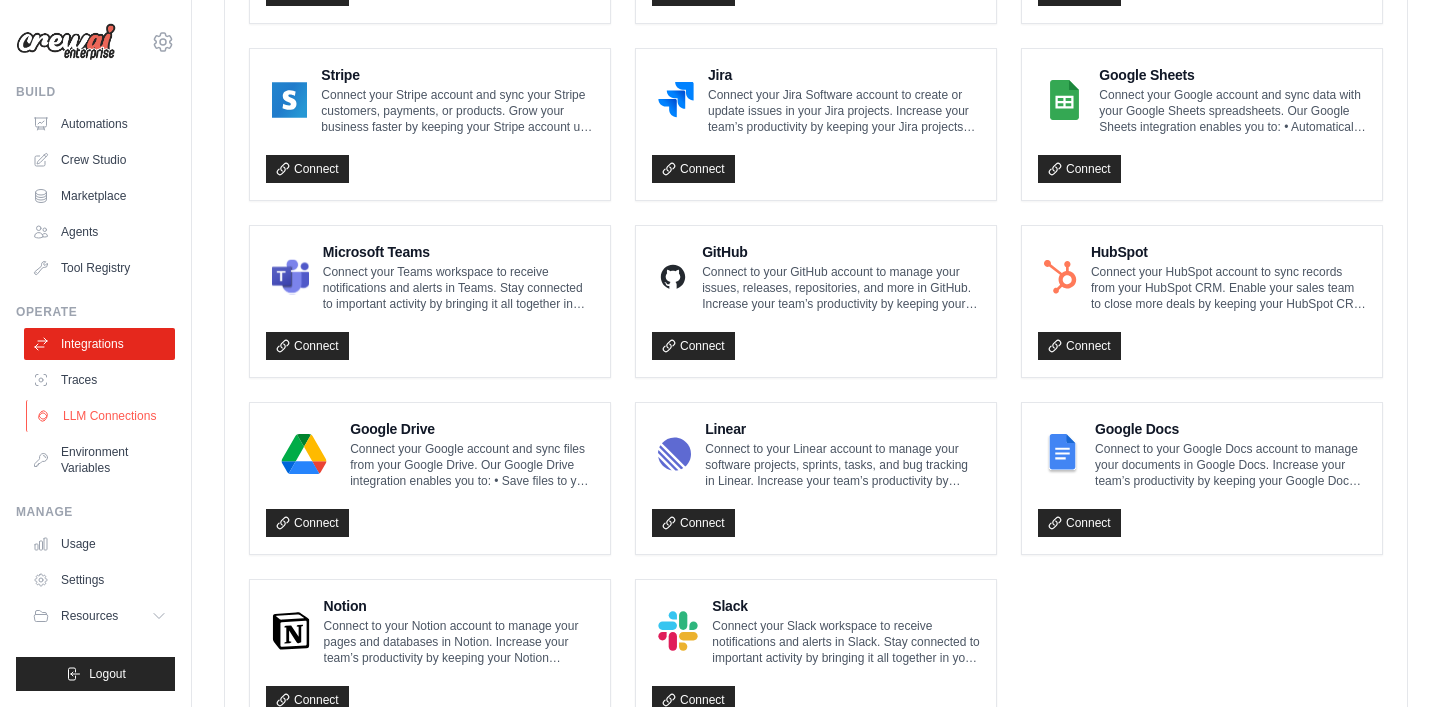 scroll, scrollTop: 1171, scrollLeft: 0, axis: vertical 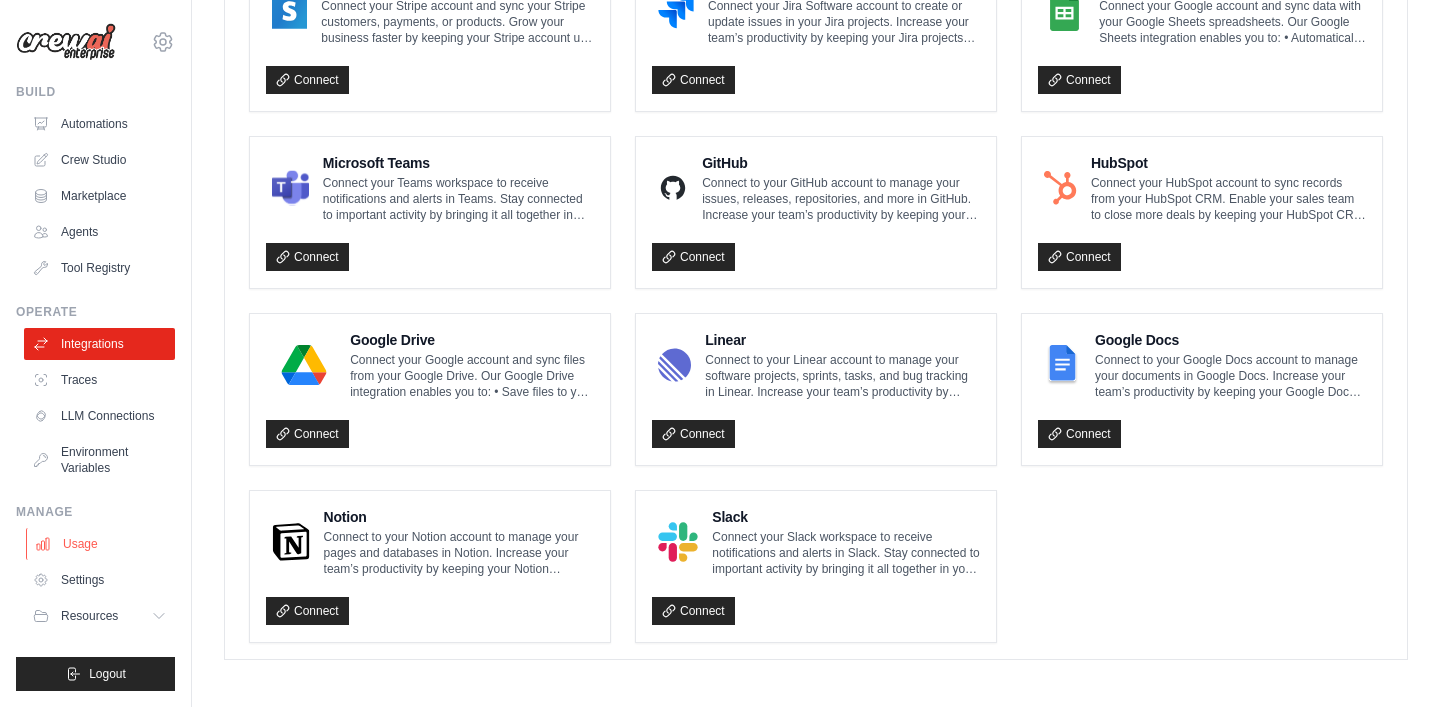 click on "Usage" at bounding box center (101, 544) 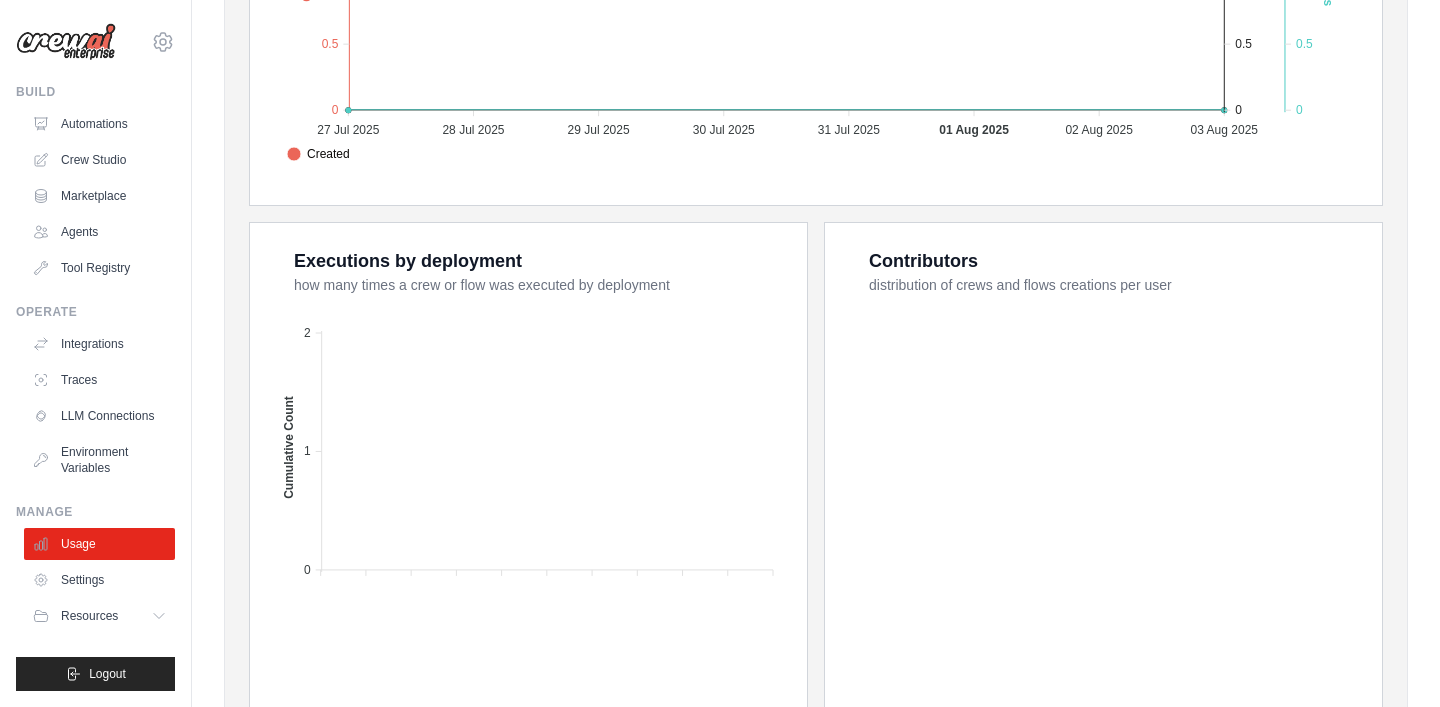 scroll, scrollTop: 743, scrollLeft: 0, axis: vertical 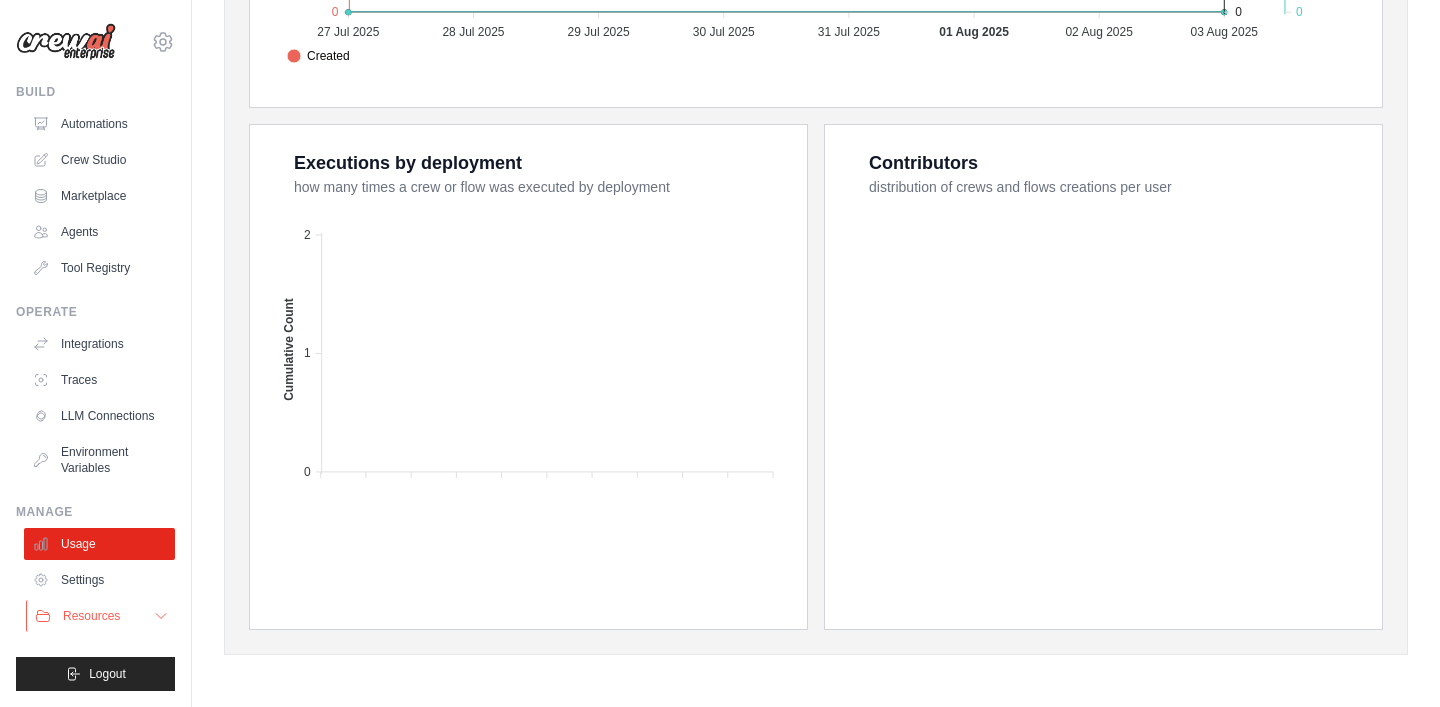 click on "Resources" at bounding box center [91, 616] 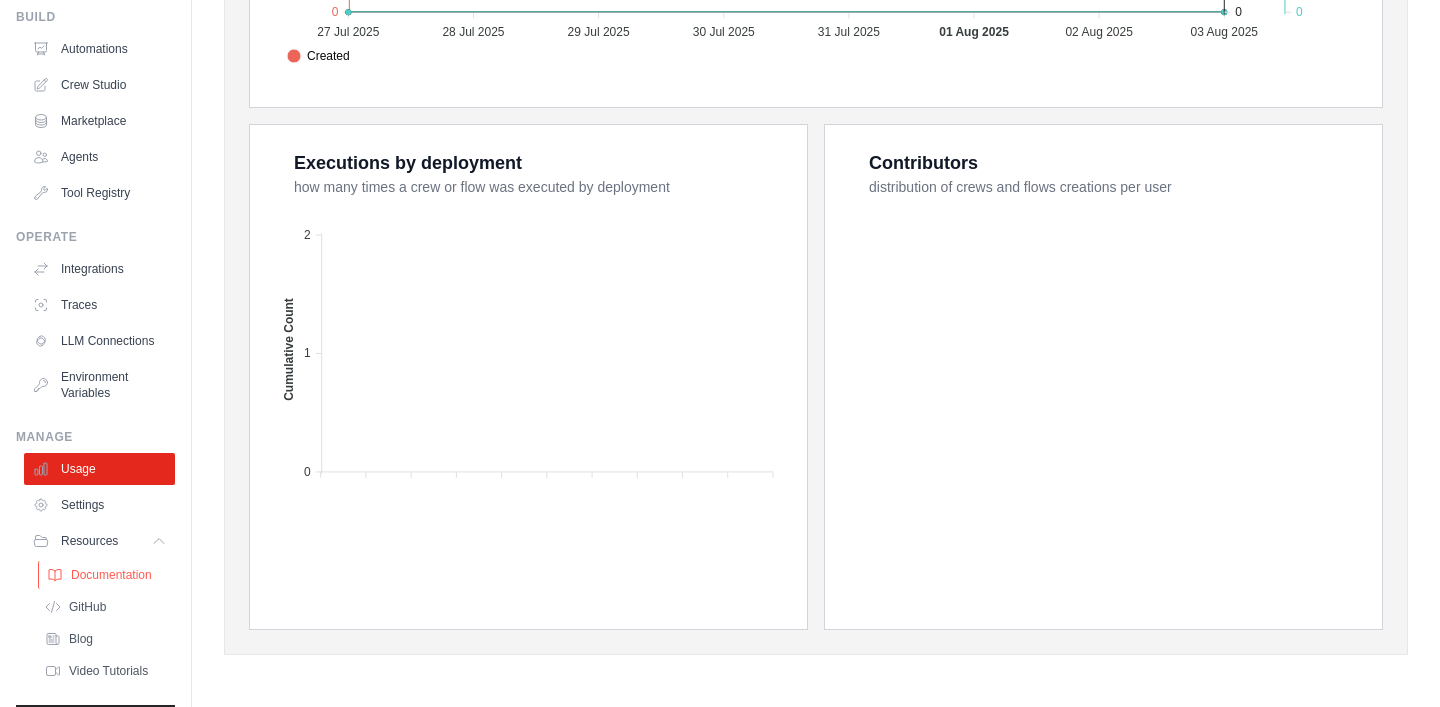 scroll, scrollTop: 74, scrollLeft: 0, axis: vertical 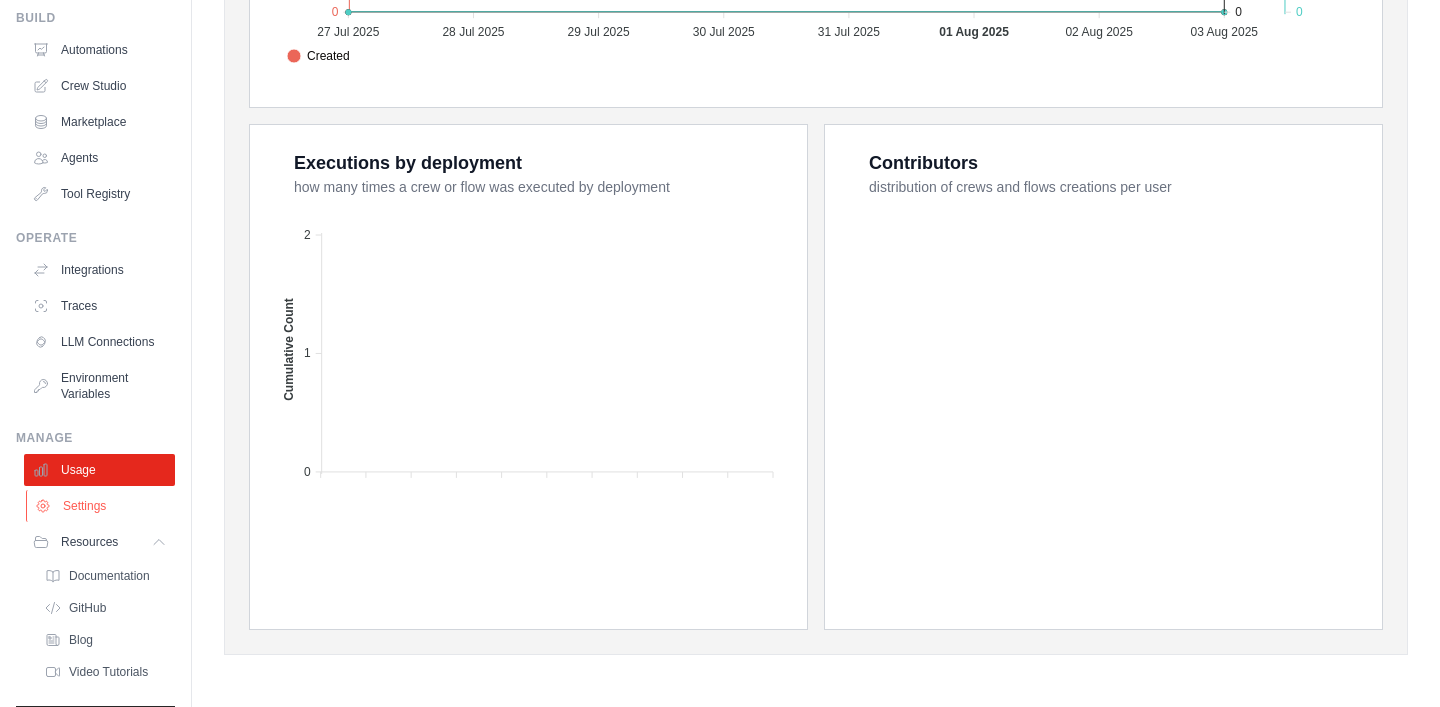 click on "Settings" at bounding box center [101, 506] 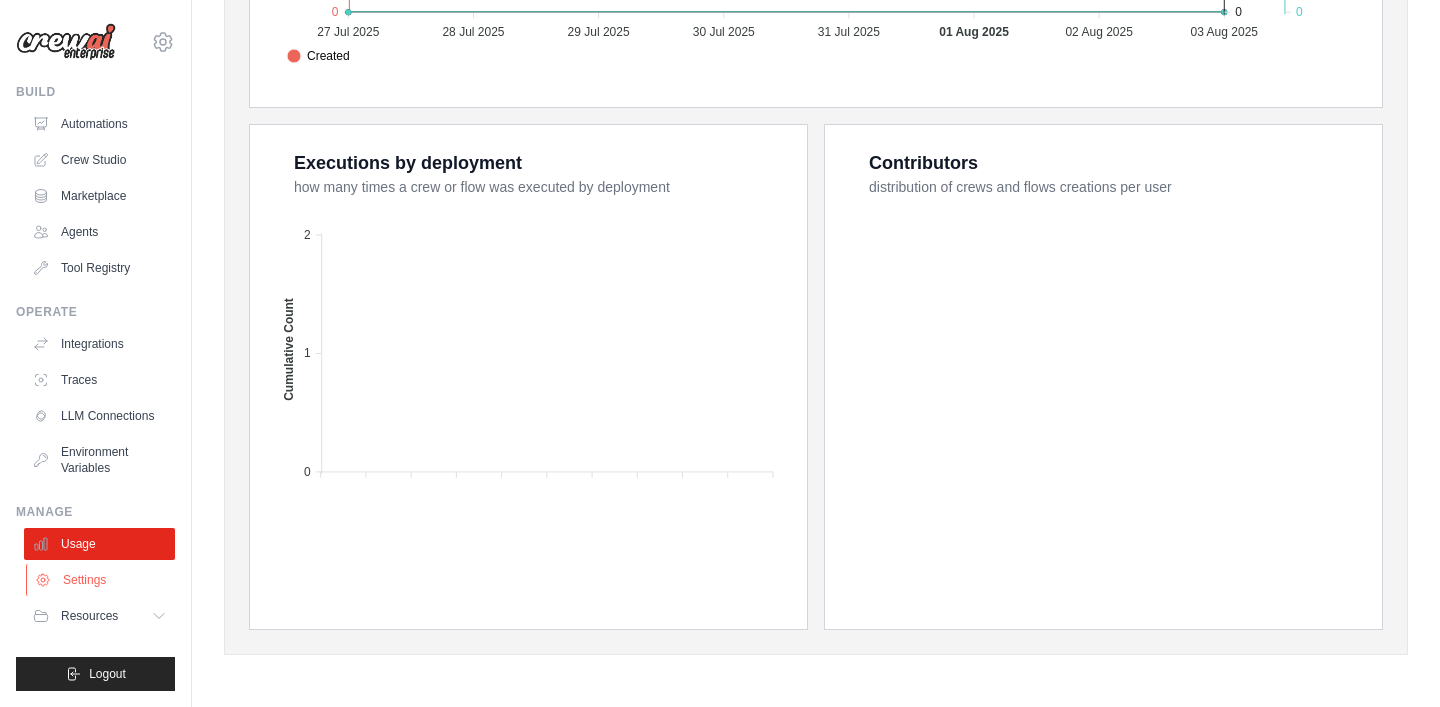 scroll, scrollTop: 0, scrollLeft: 0, axis: both 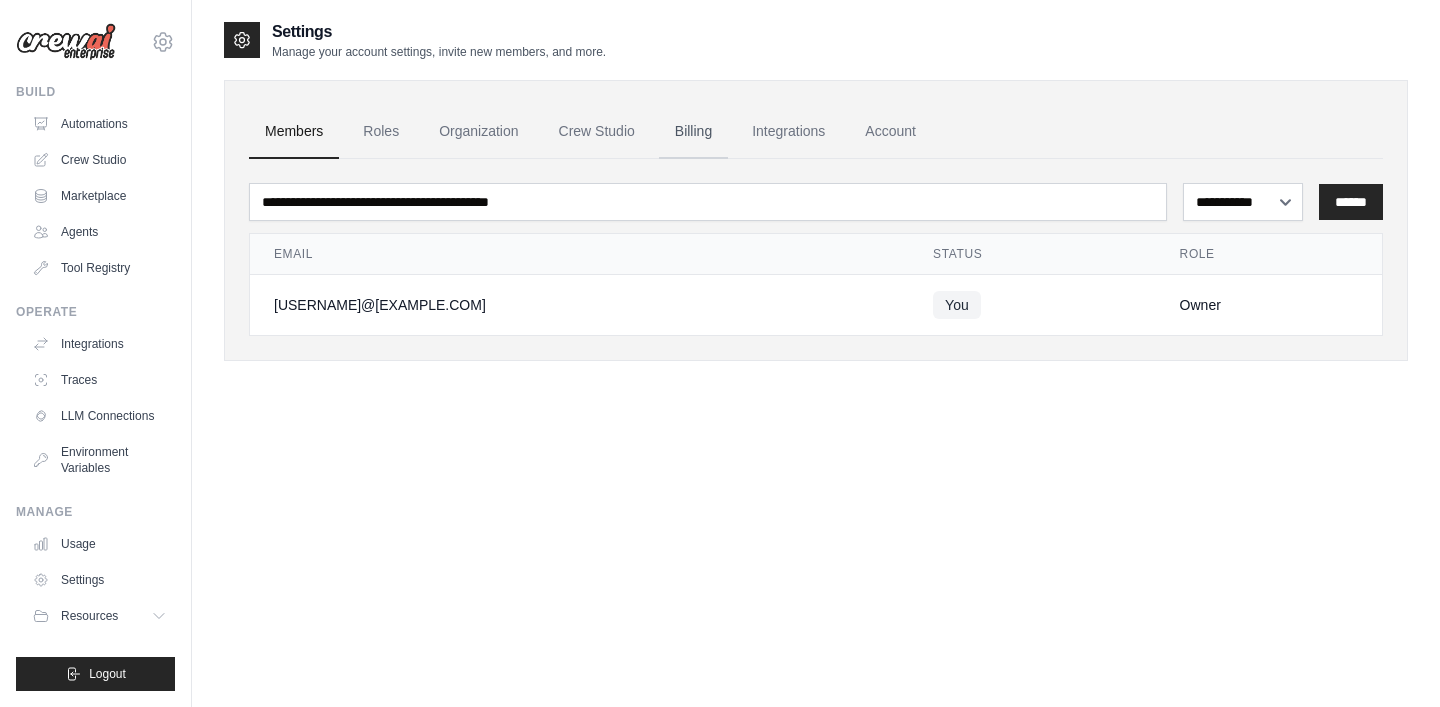 click on "Billing" at bounding box center [693, 132] 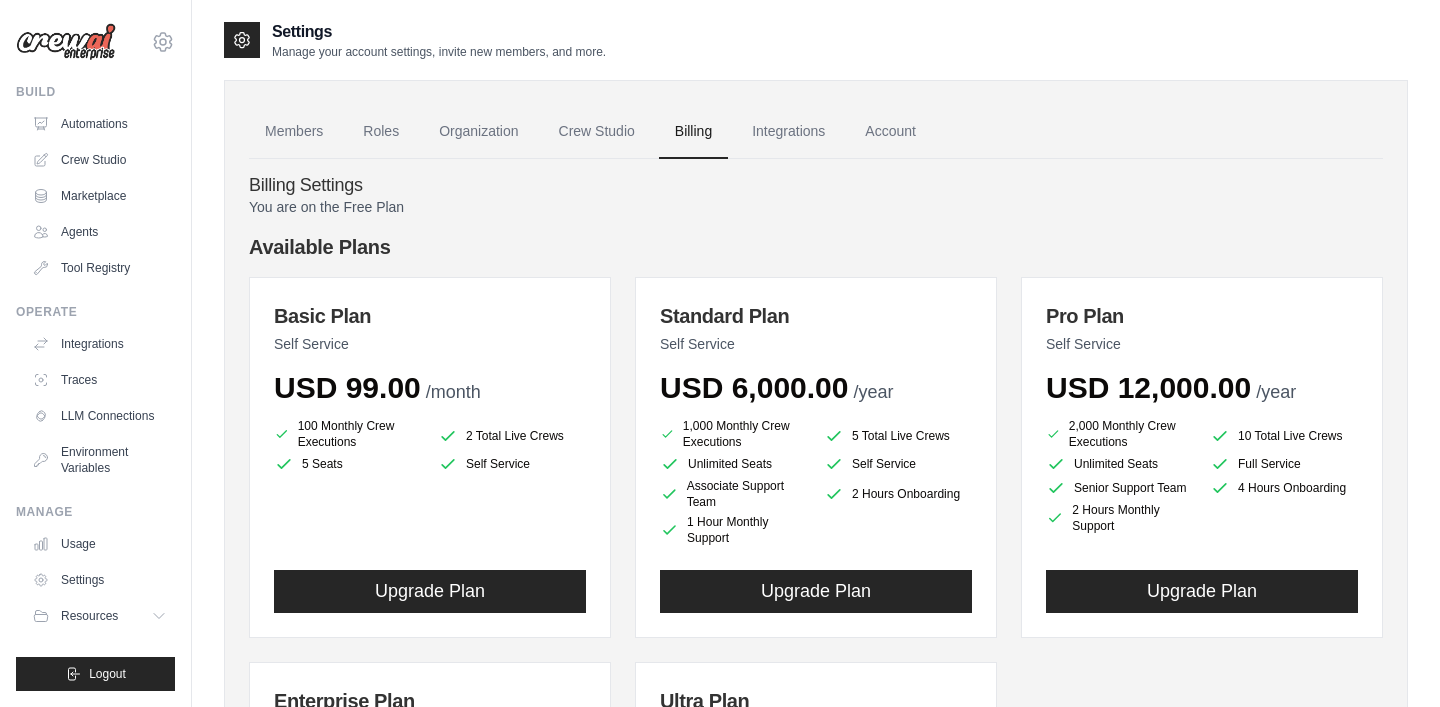 scroll, scrollTop: 0, scrollLeft: 0, axis: both 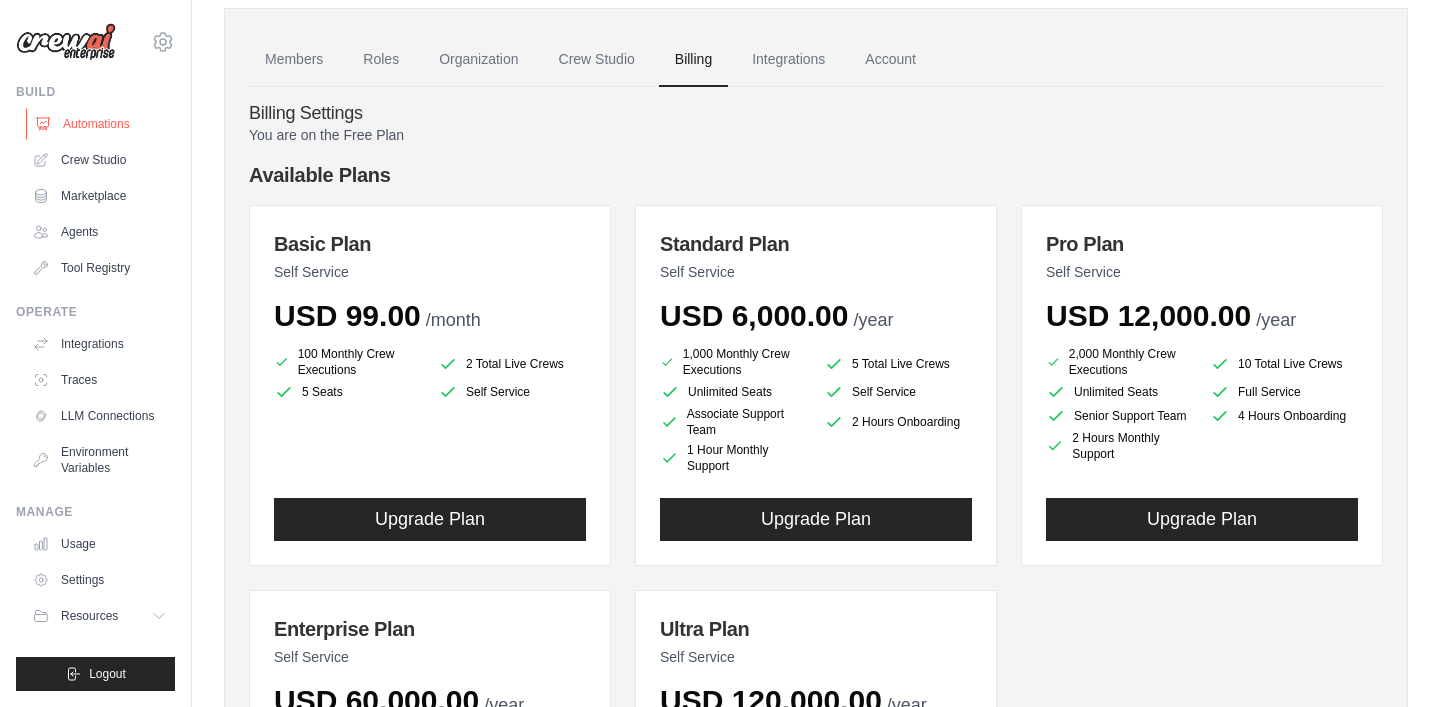 click on "Automations" at bounding box center [101, 124] 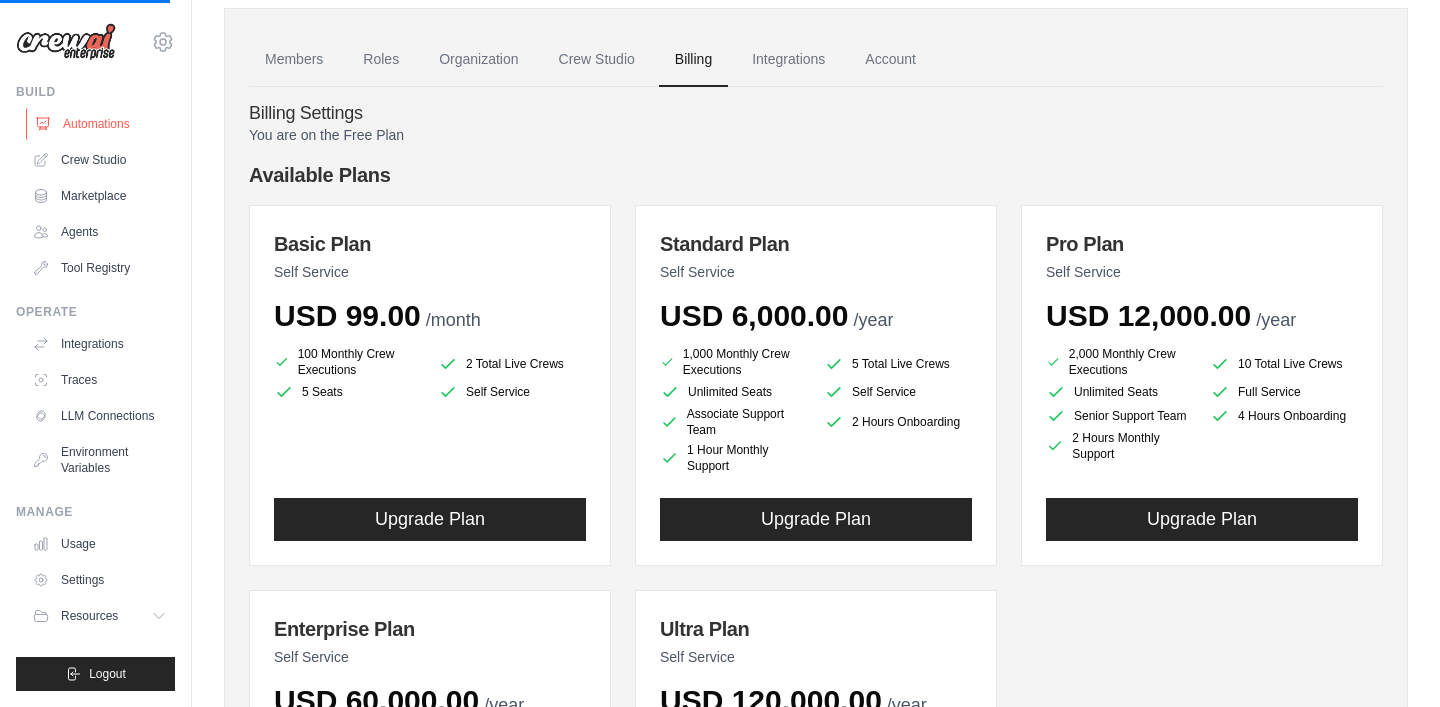 scroll, scrollTop: 0, scrollLeft: 0, axis: both 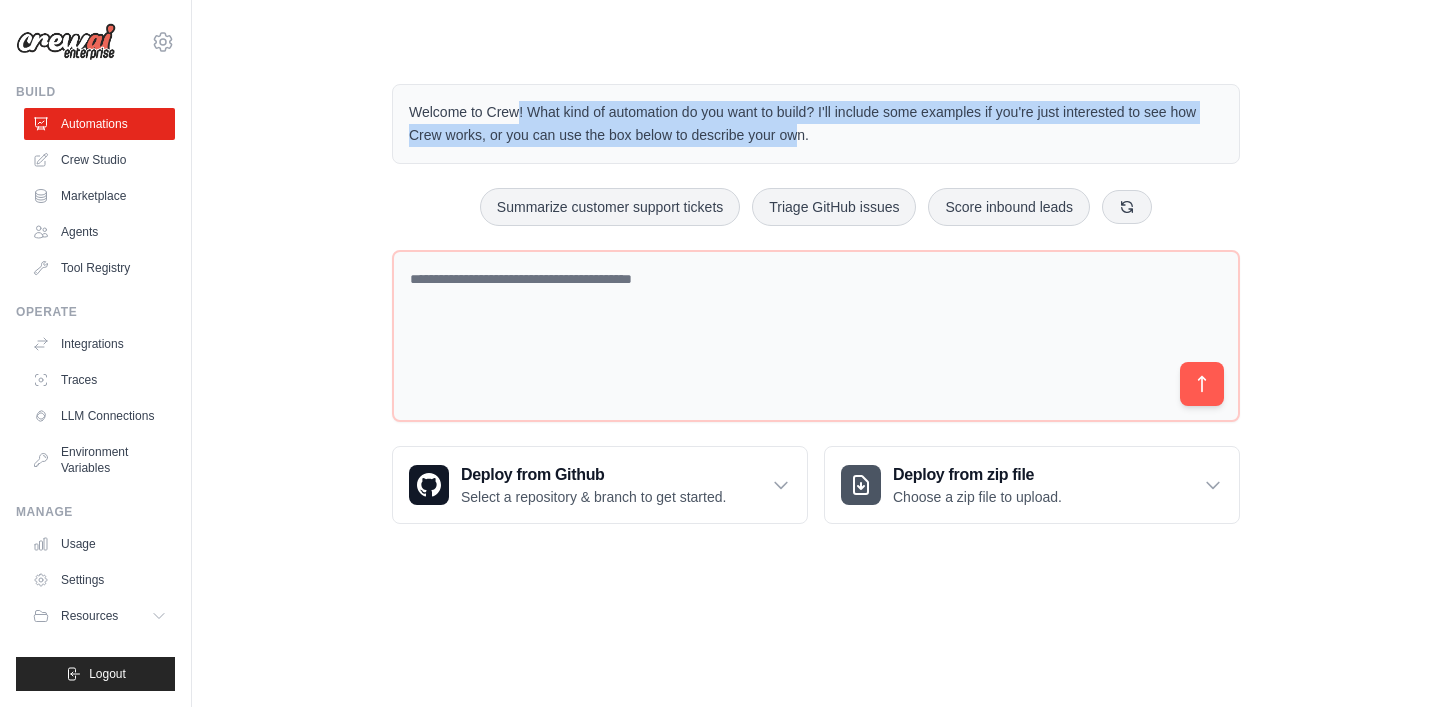 drag, startPoint x: 556, startPoint y: 88, endPoint x: 697, endPoint y: 143, distance: 151.34729 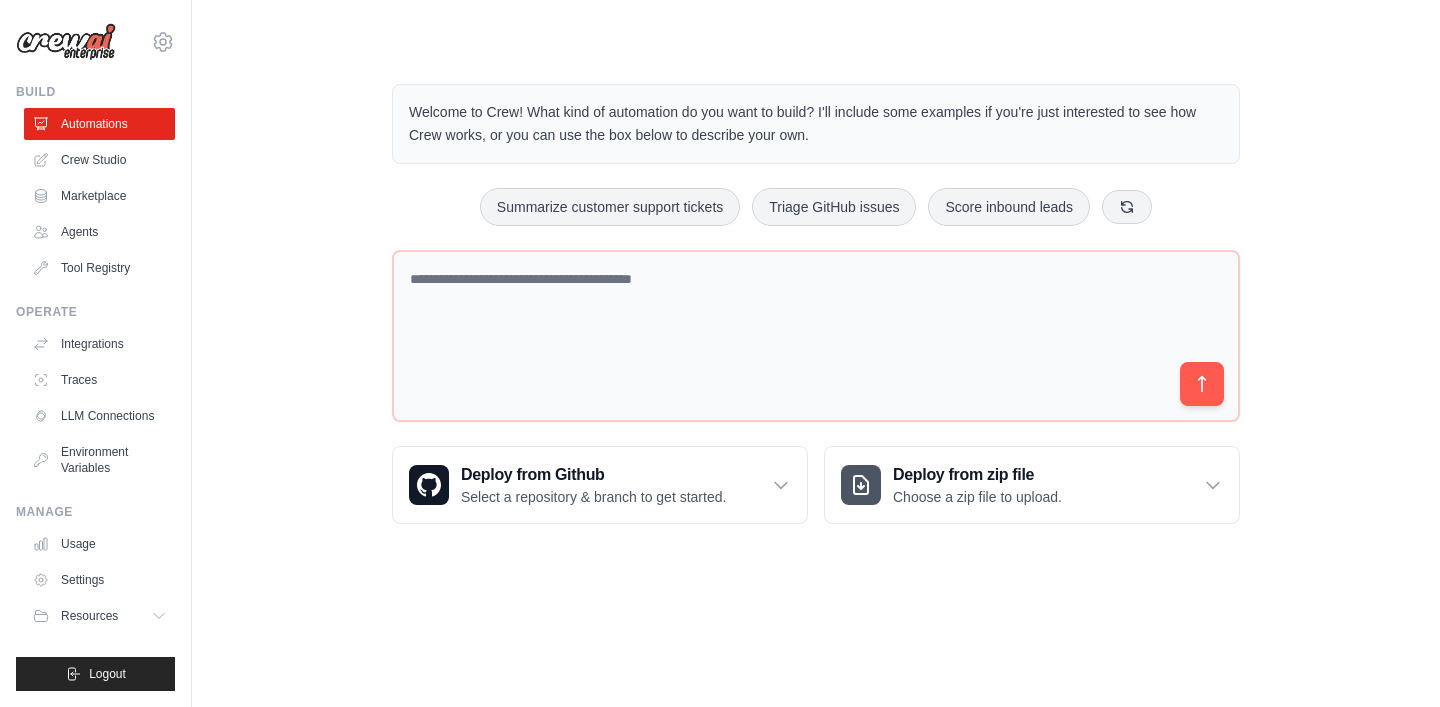 click on "Welcome to Crew! What kind of automation do you want to build?
I'll include some examples if you're just interested to see how
Crew works, or you can use the box below to describe your own." at bounding box center [816, 124] 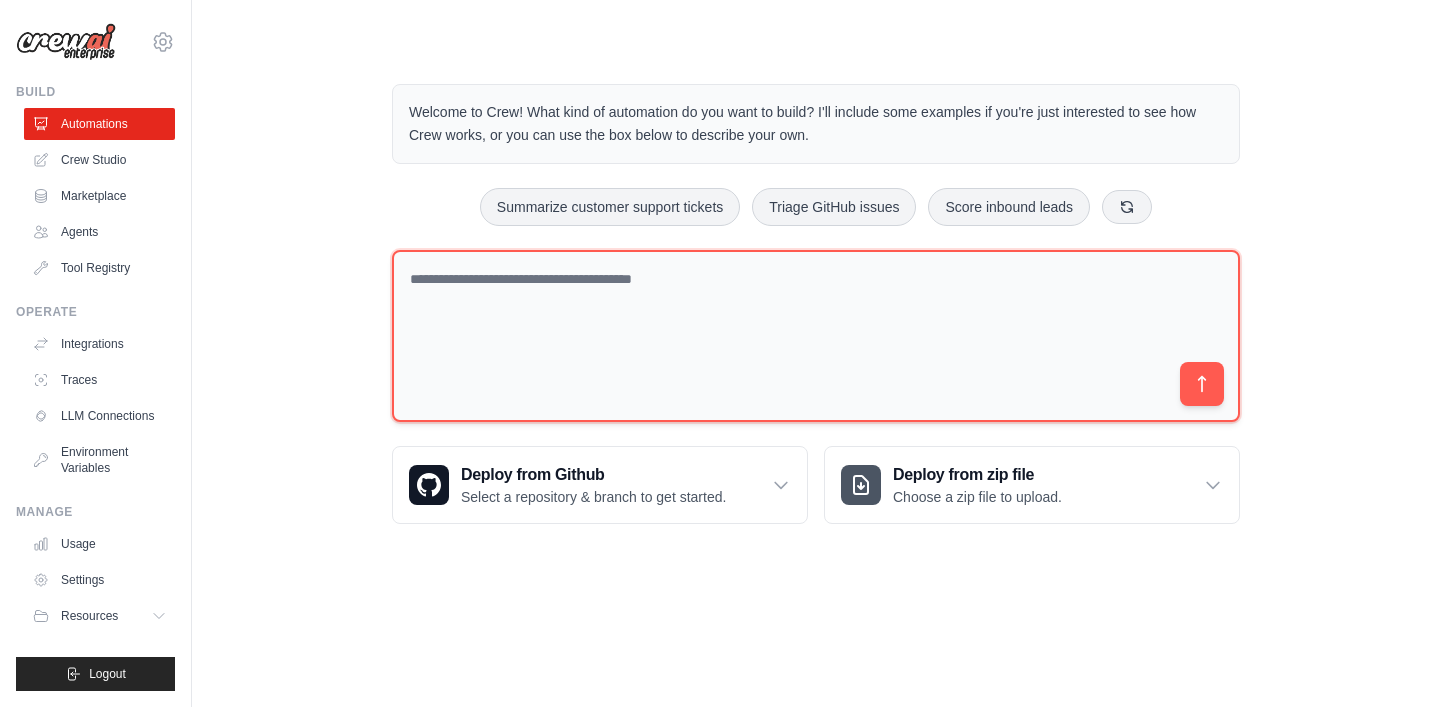 click at bounding box center [816, 336] 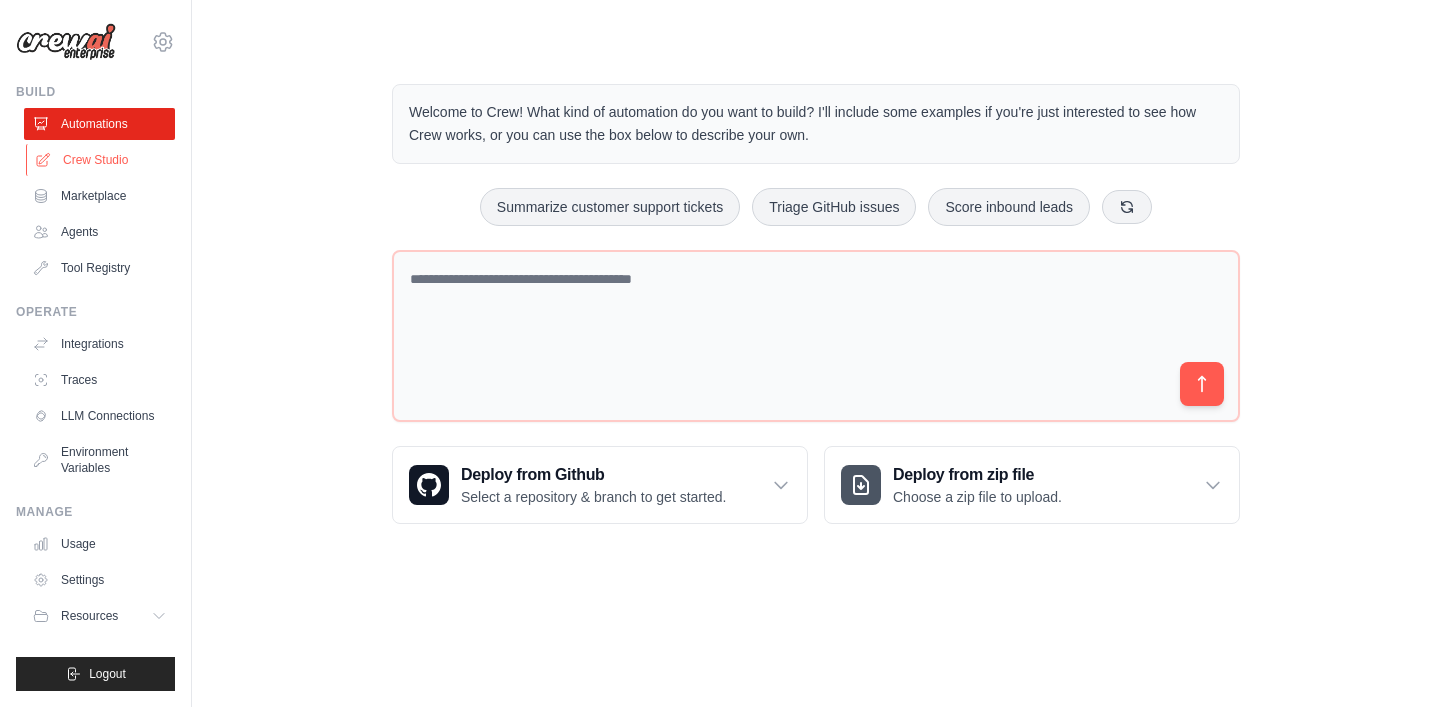 click on "Crew Studio" at bounding box center [101, 160] 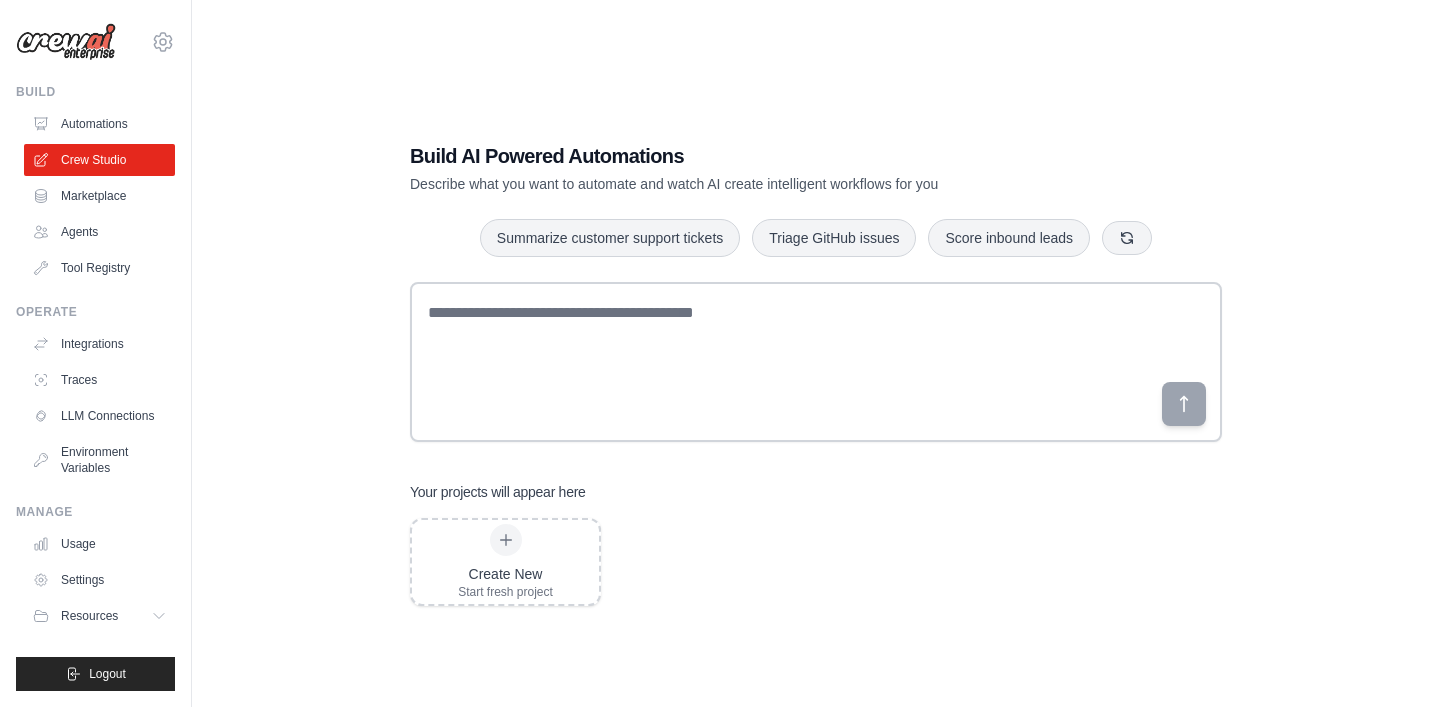 scroll, scrollTop: 0, scrollLeft: 0, axis: both 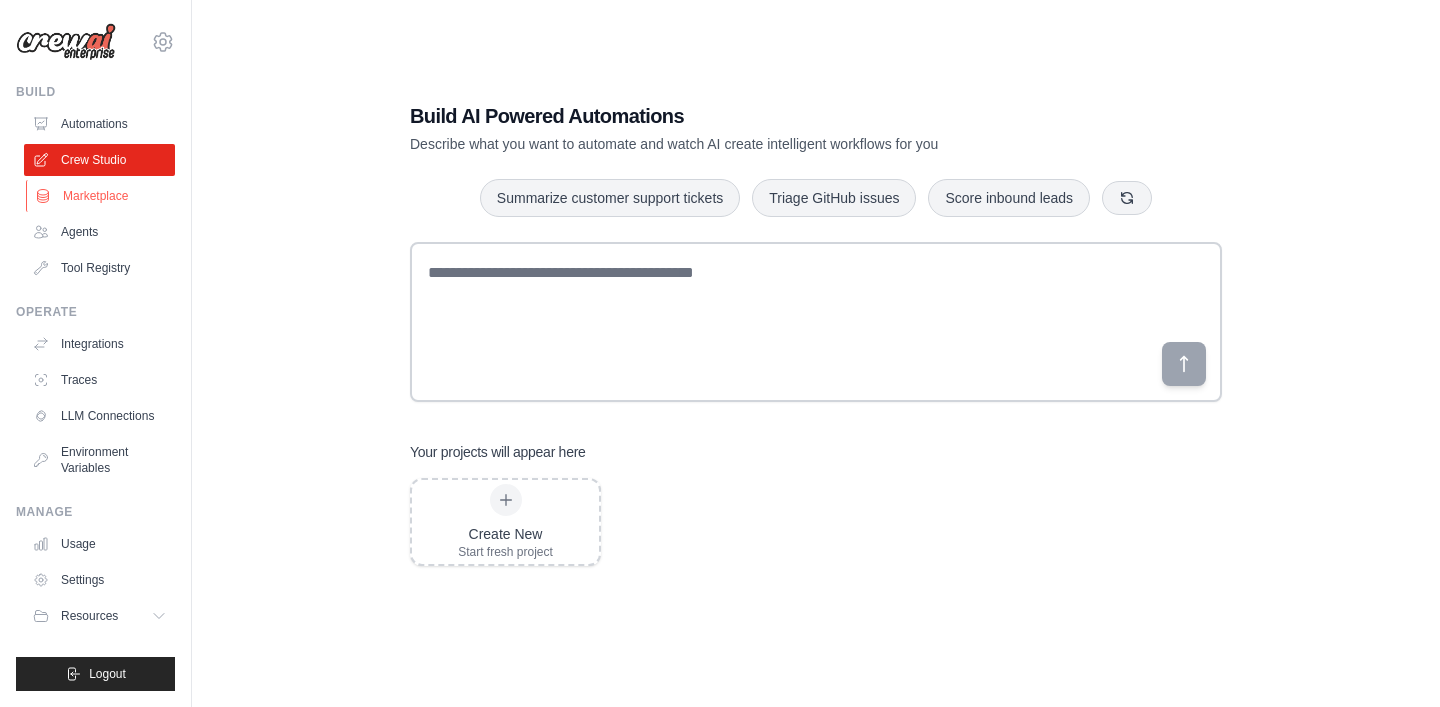 click on "Marketplace" at bounding box center (101, 196) 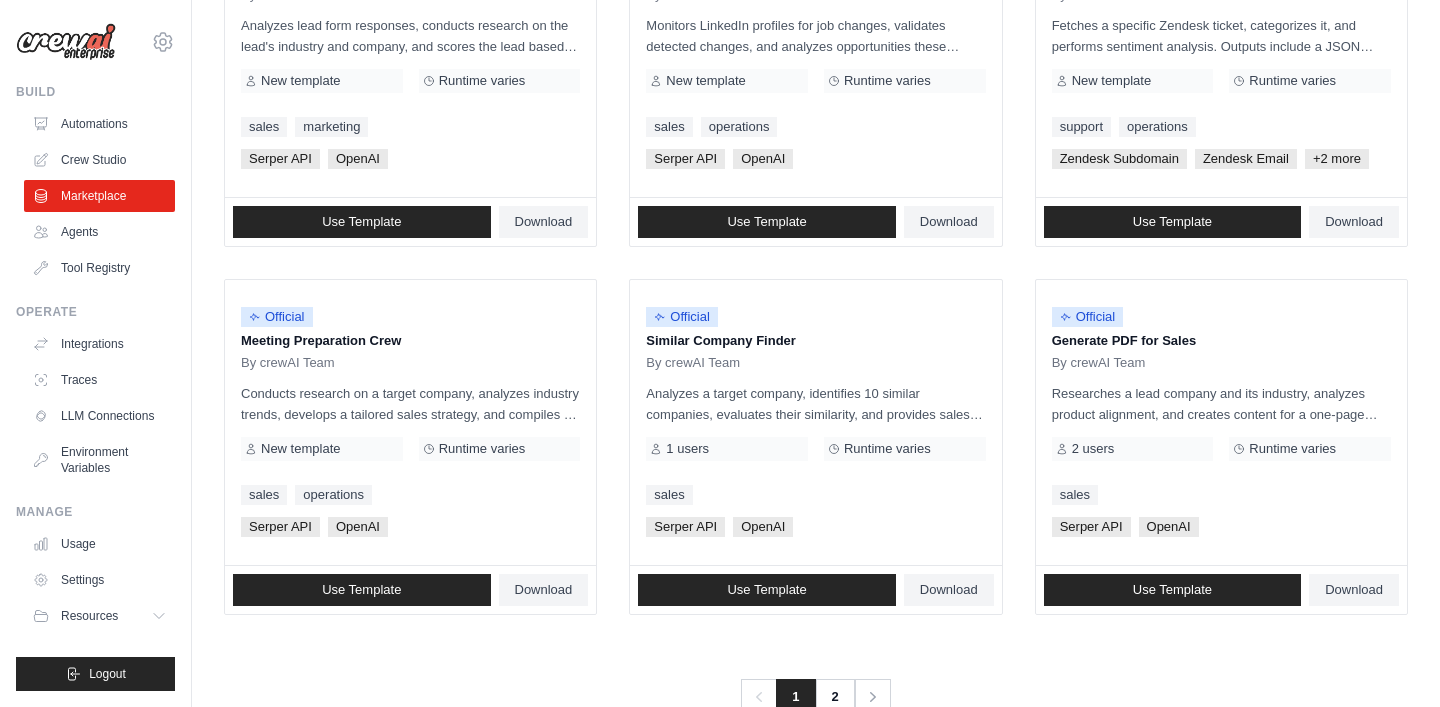scroll, scrollTop: 1146, scrollLeft: 0, axis: vertical 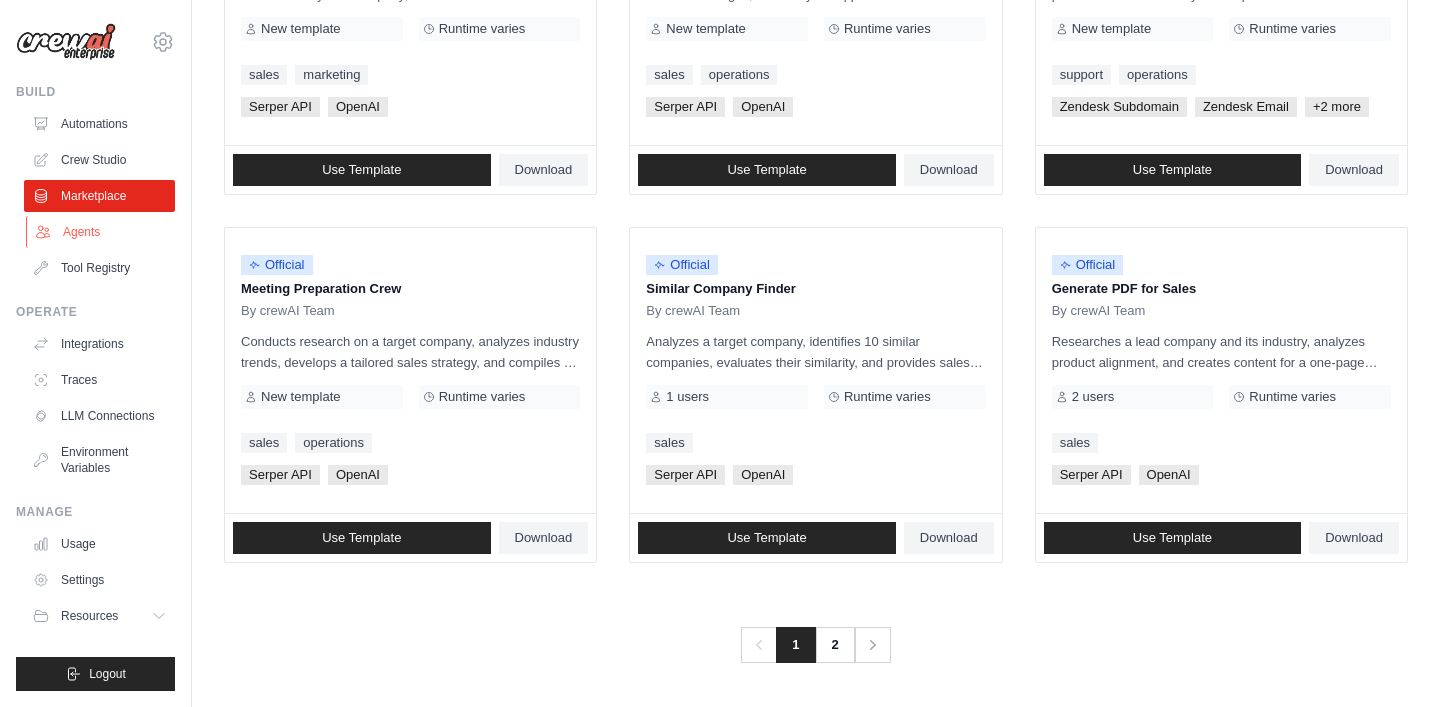 click on "Agents" at bounding box center (101, 232) 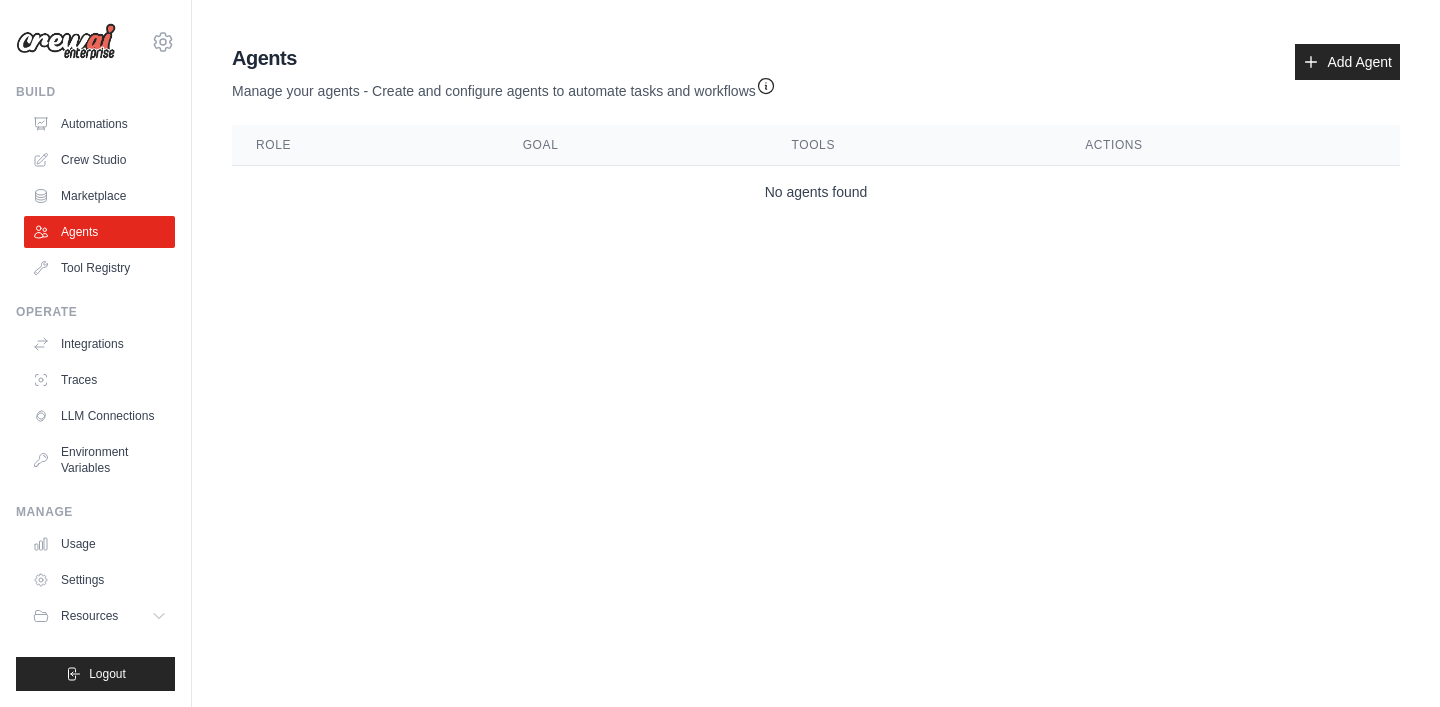 scroll, scrollTop: 0, scrollLeft: 0, axis: both 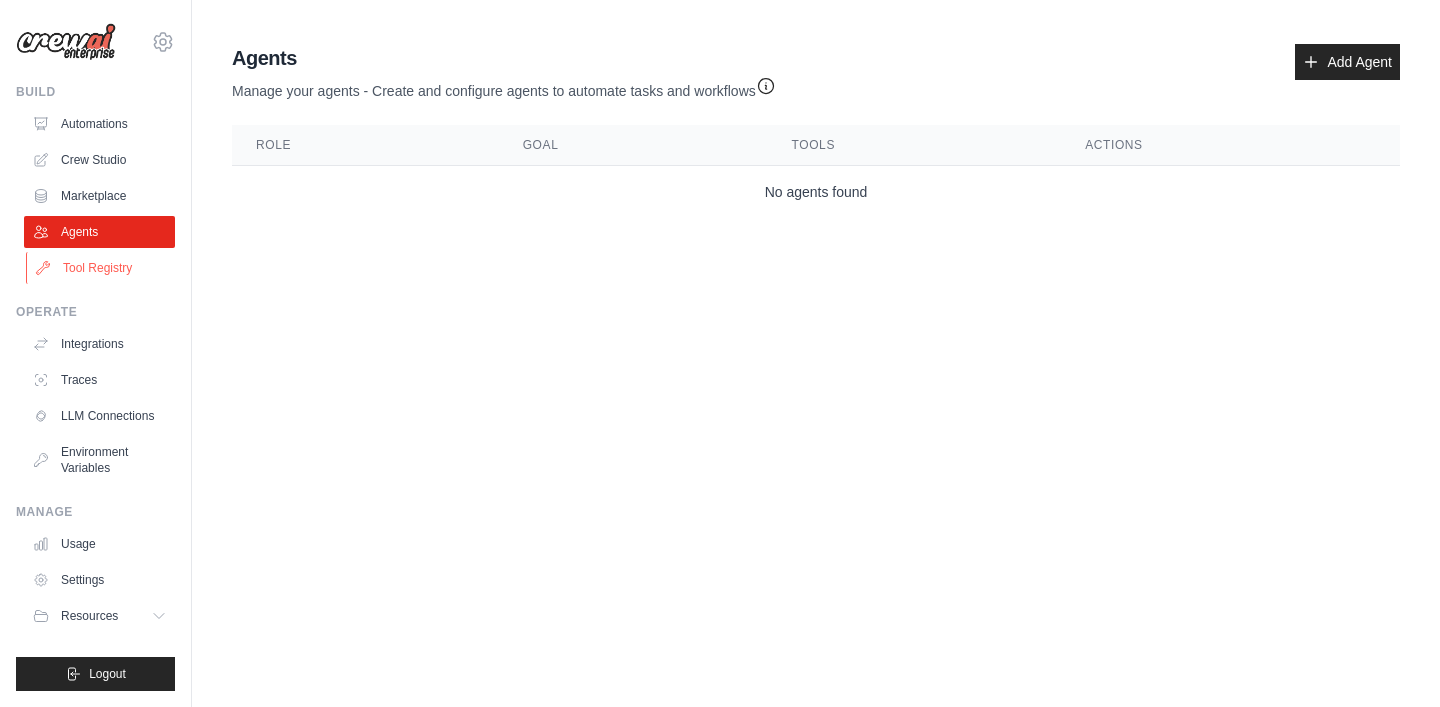 click on "Tool Registry" at bounding box center [101, 268] 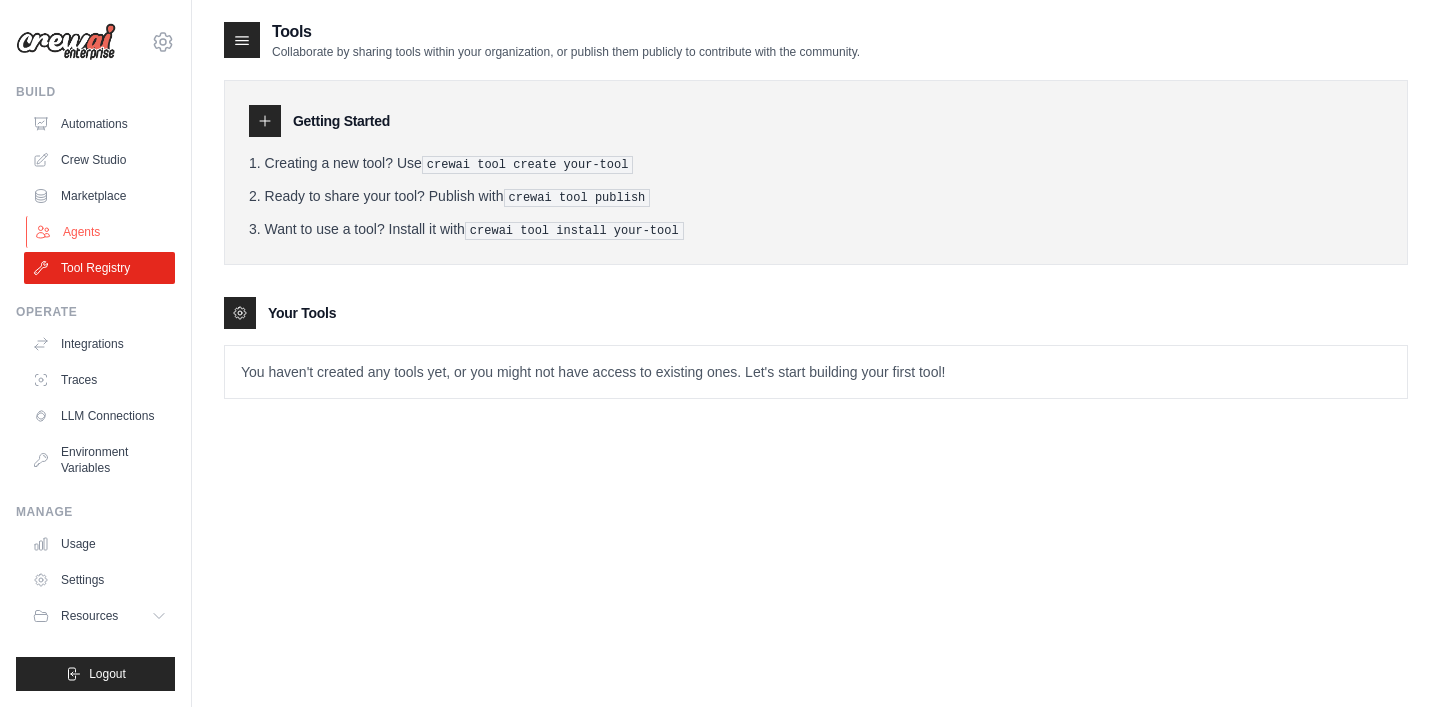click on "Agents" at bounding box center [101, 232] 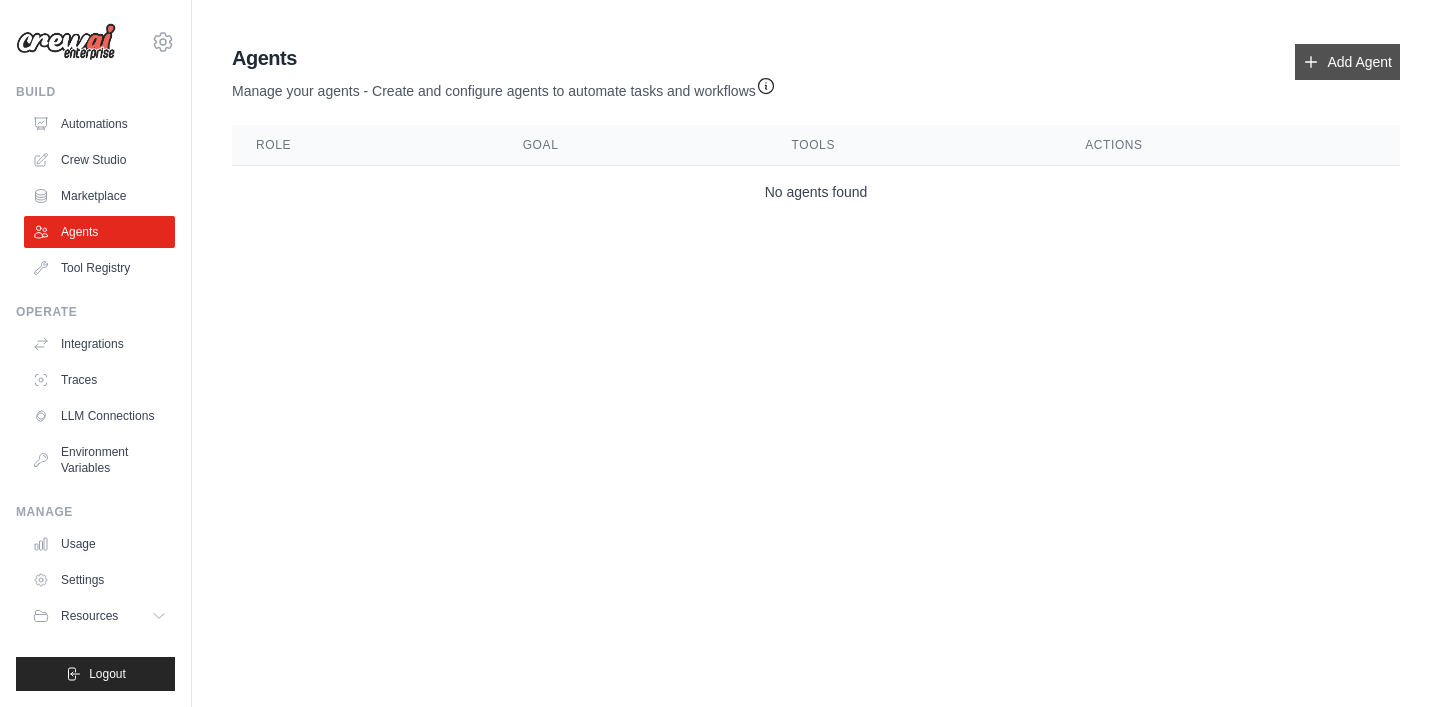 click on "Add Agent" at bounding box center [1347, 62] 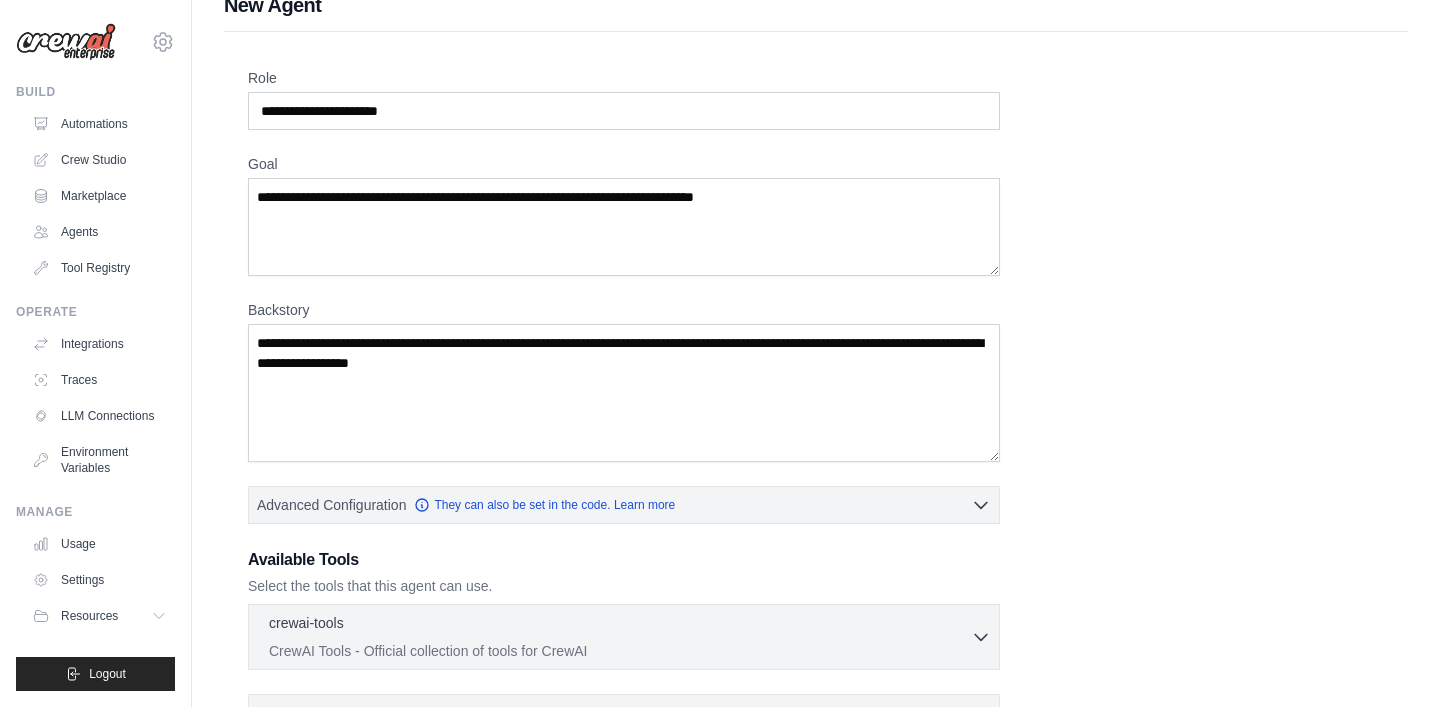 scroll, scrollTop: 0, scrollLeft: 0, axis: both 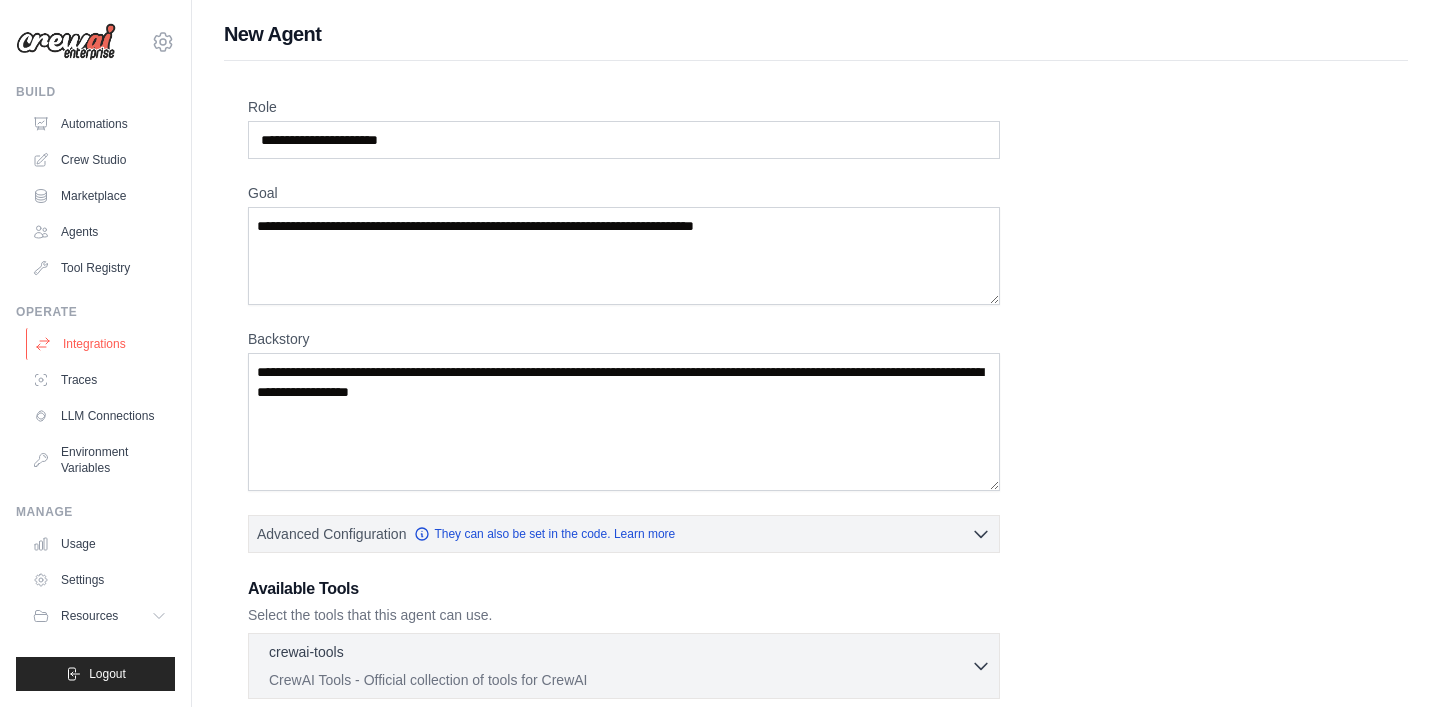 click on "Integrations" at bounding box center [101, 344] 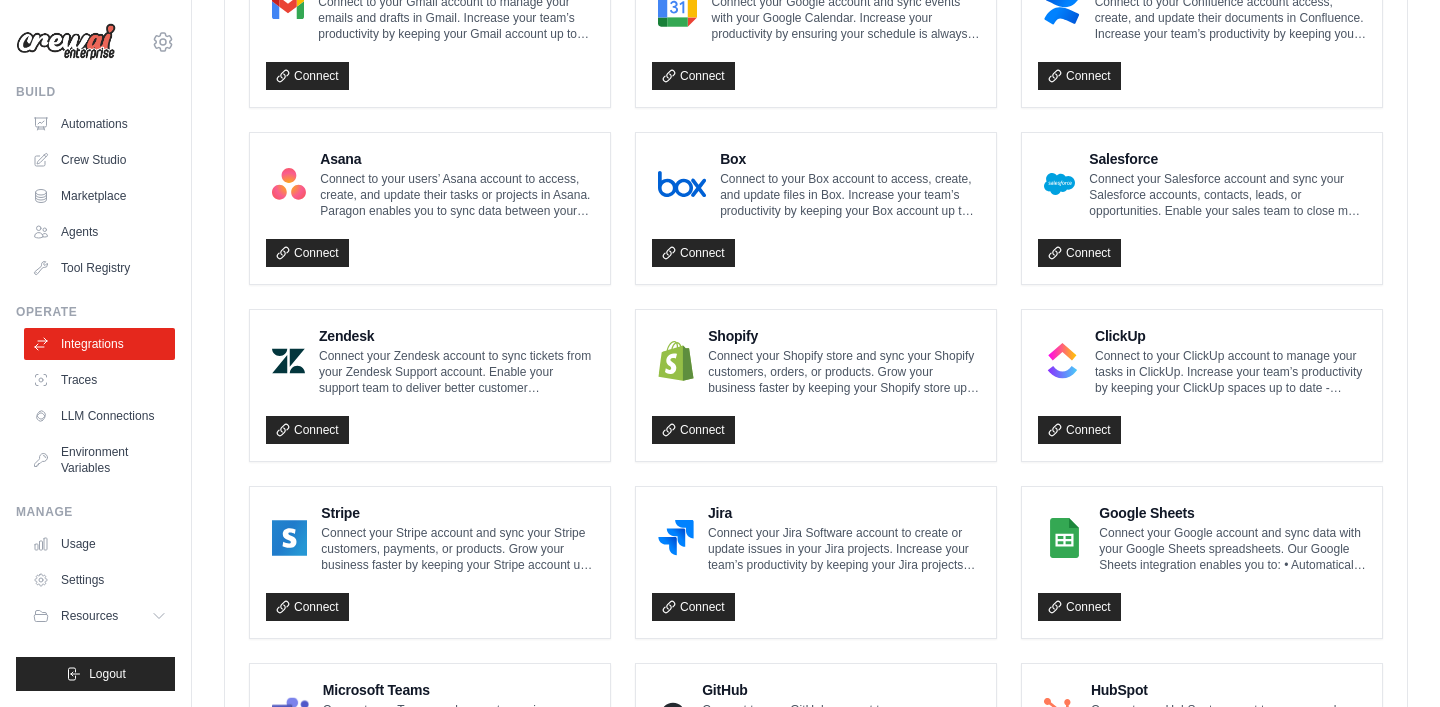 scroll, scrollTop: 1171, scrollLeft: 0, axis: vertical 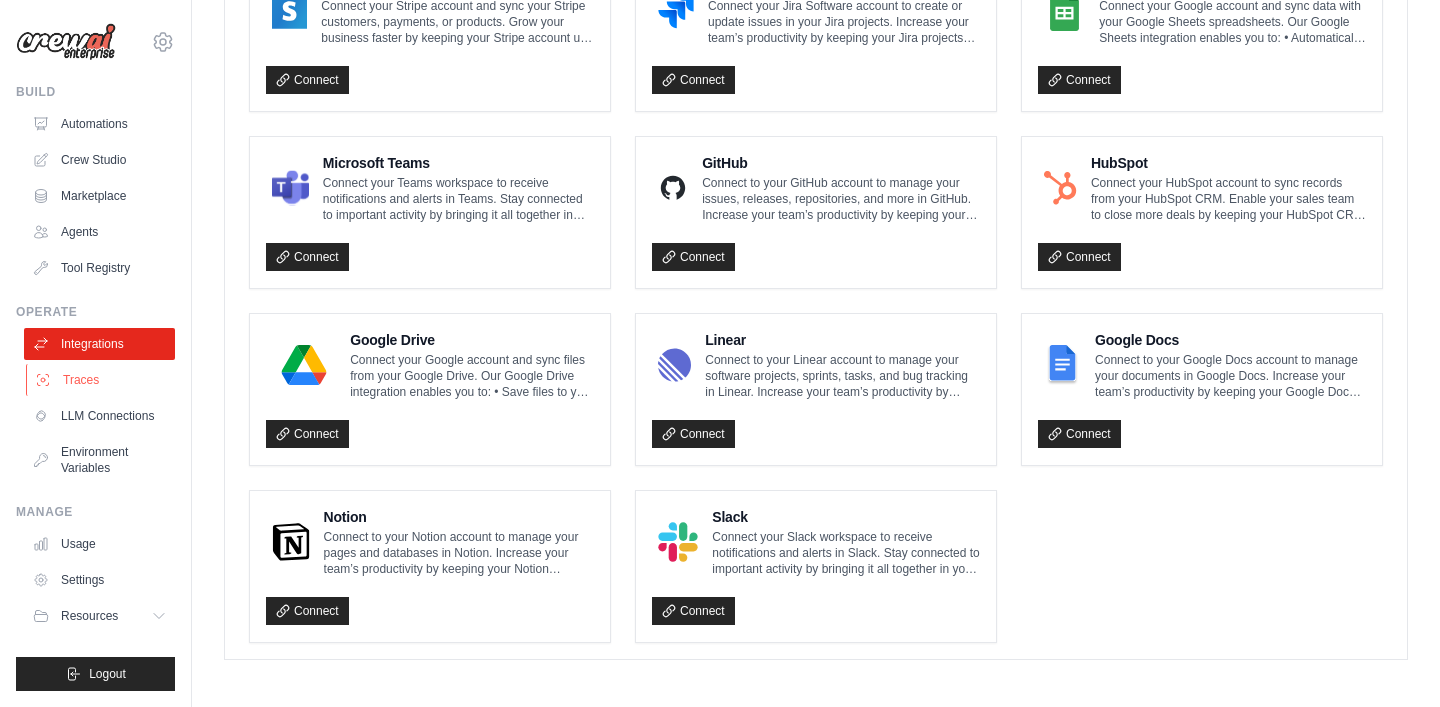 click on "Traces" at bounding box center [101, 380] 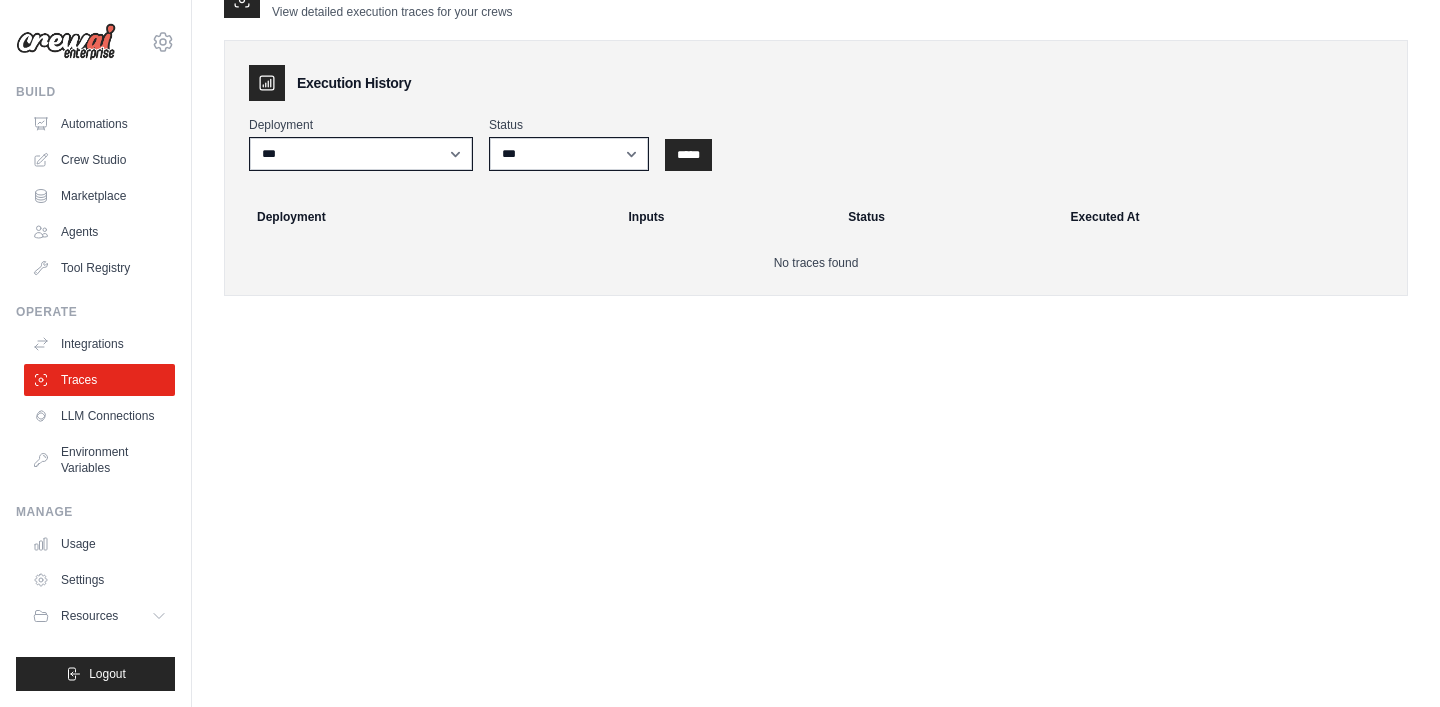 scroll, scrollTop: 0, scrollLeft: 0, axis: both 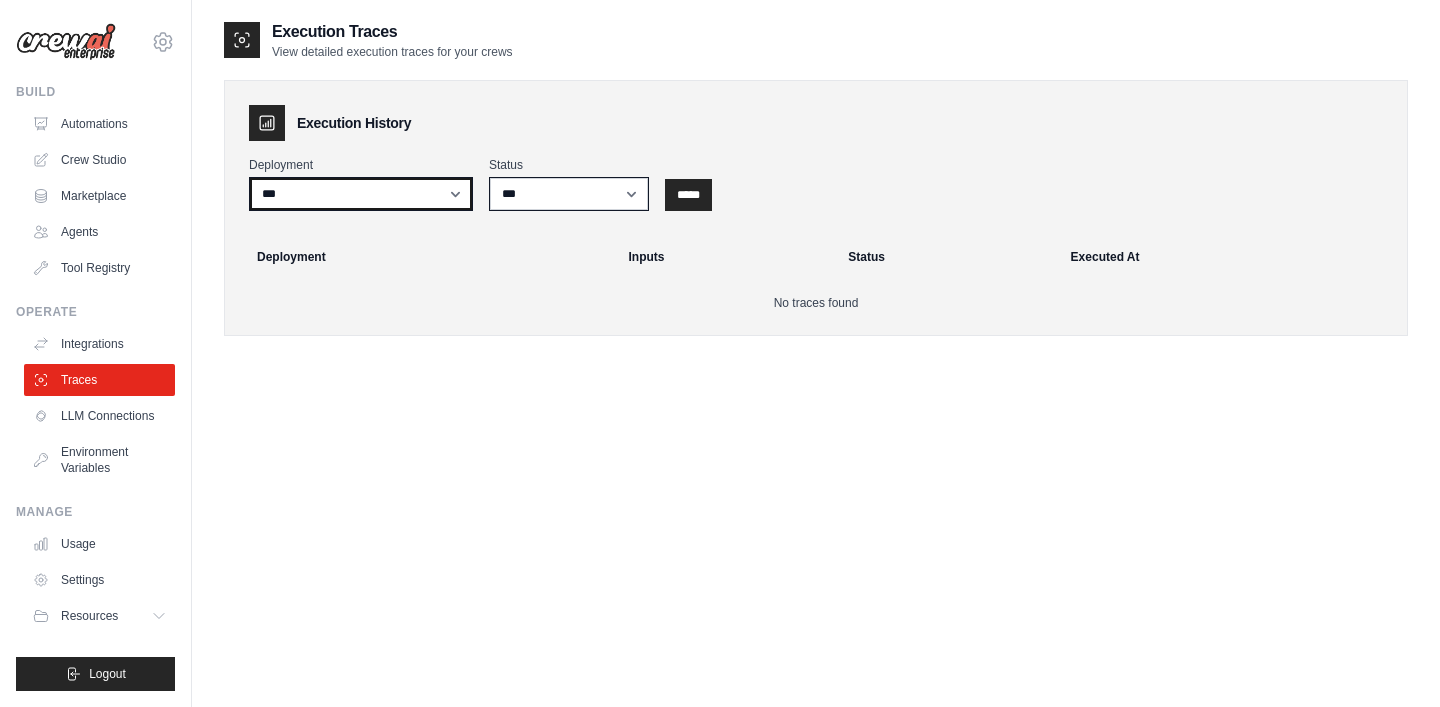 click on "***" at bounding box center [361, 194] 